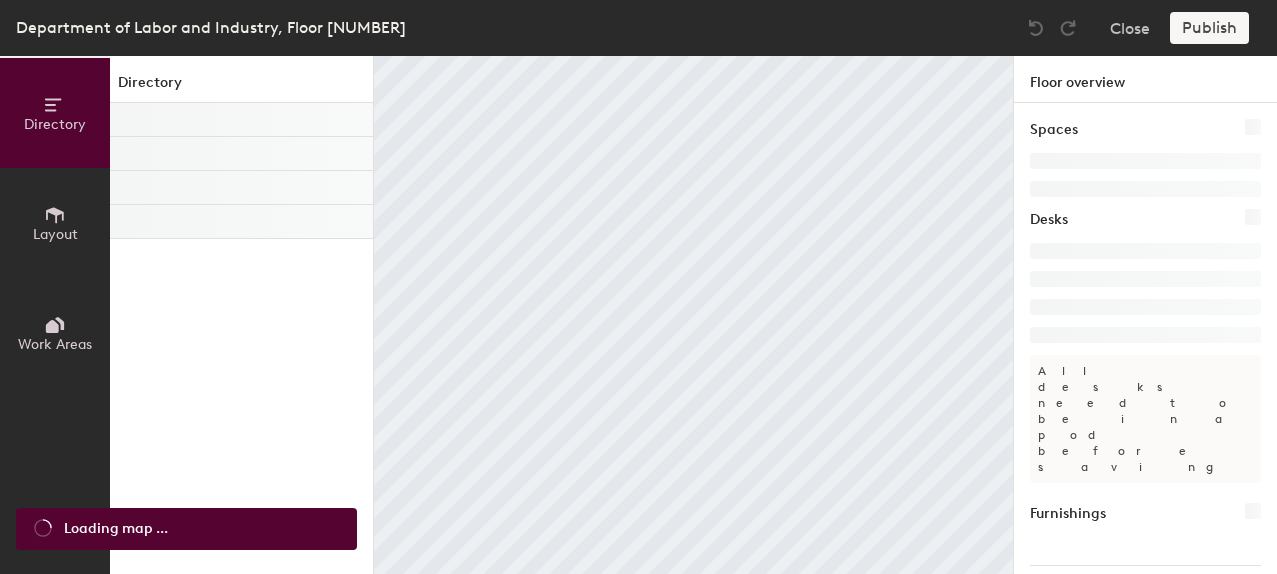 scroll, scrollTop: 0, scrollLeft: 0, axis: both 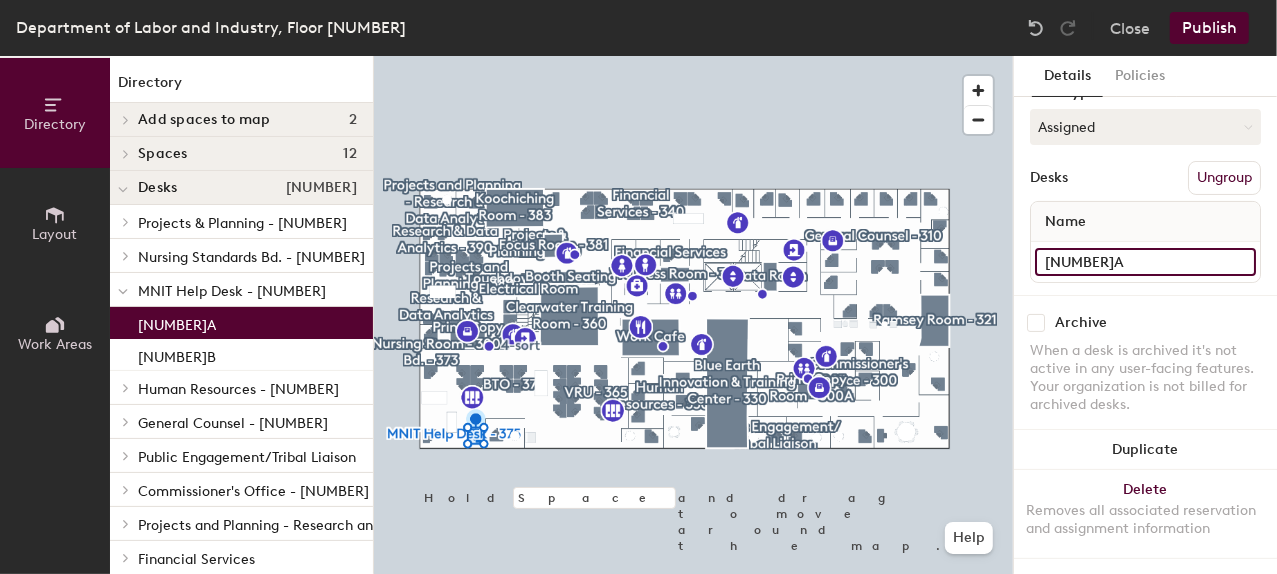 click on "[NUMBER]A" 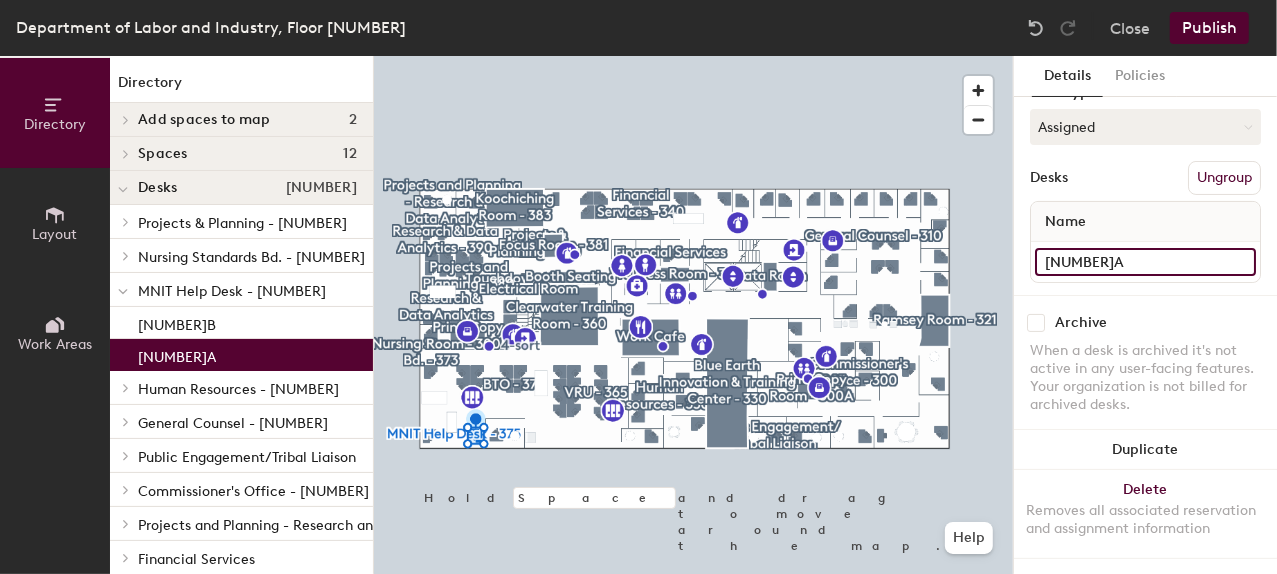 type on "[NUMBER]A" 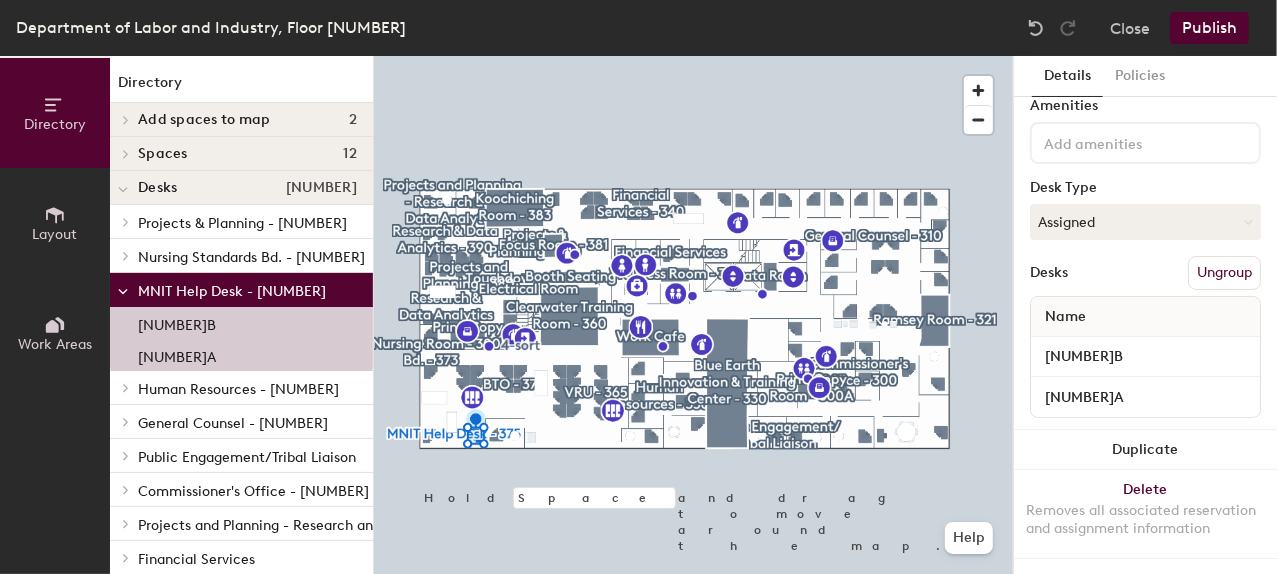 scroll, scrollTop: 87, scrollLeft: 0, axis: vertical 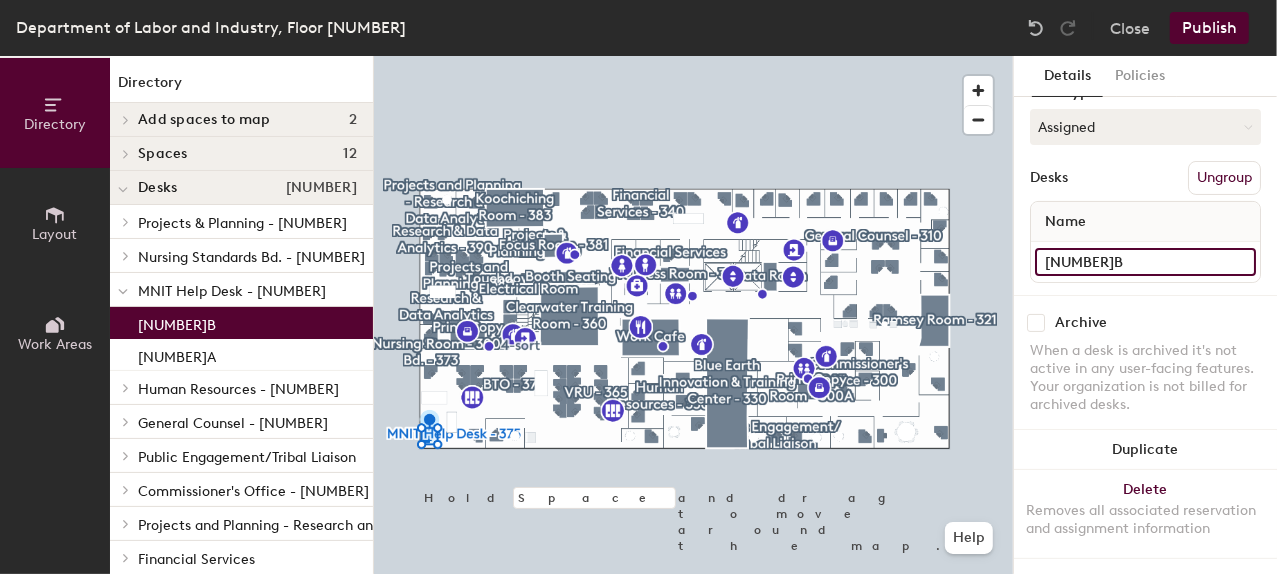 click on "[NUMBER]B" 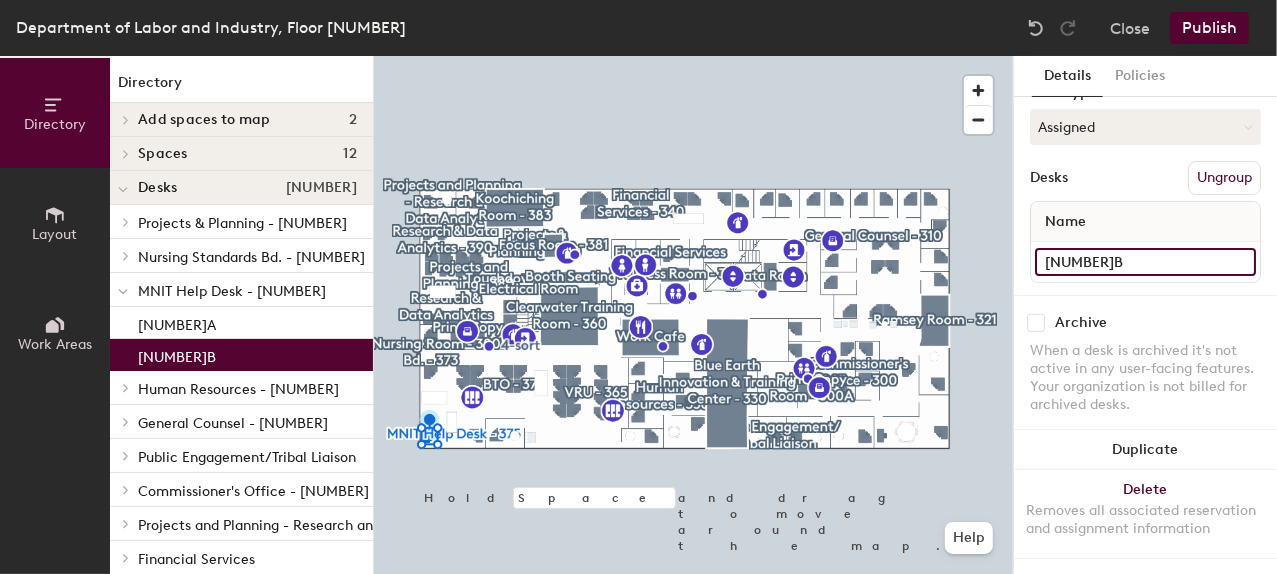type on "[NUMBER]B" 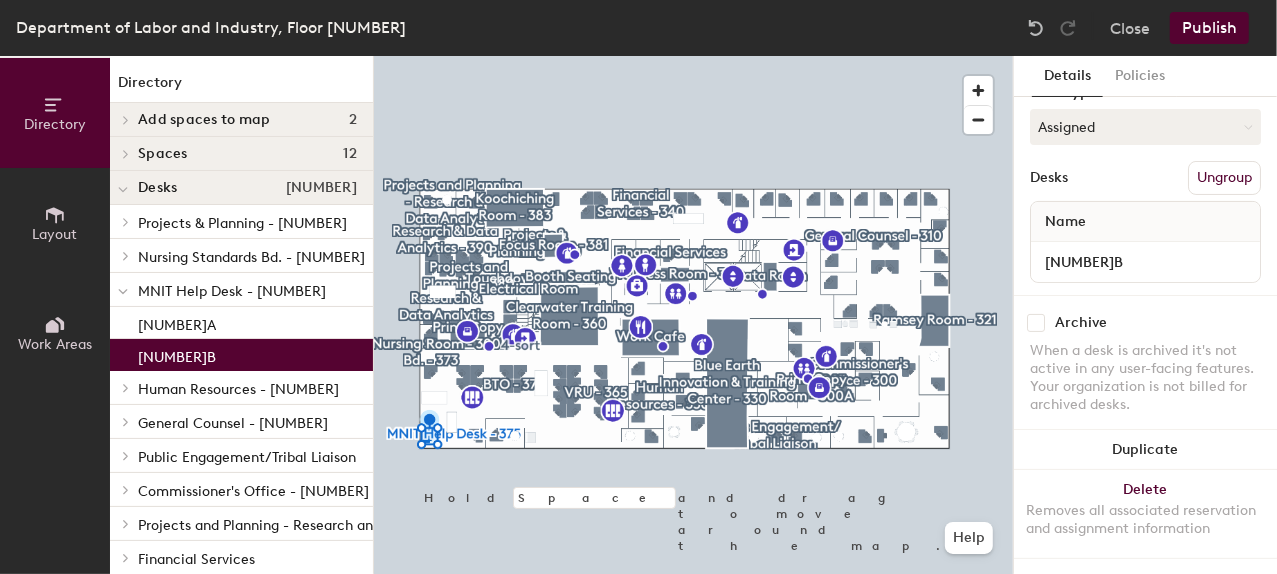 click on "Publish" 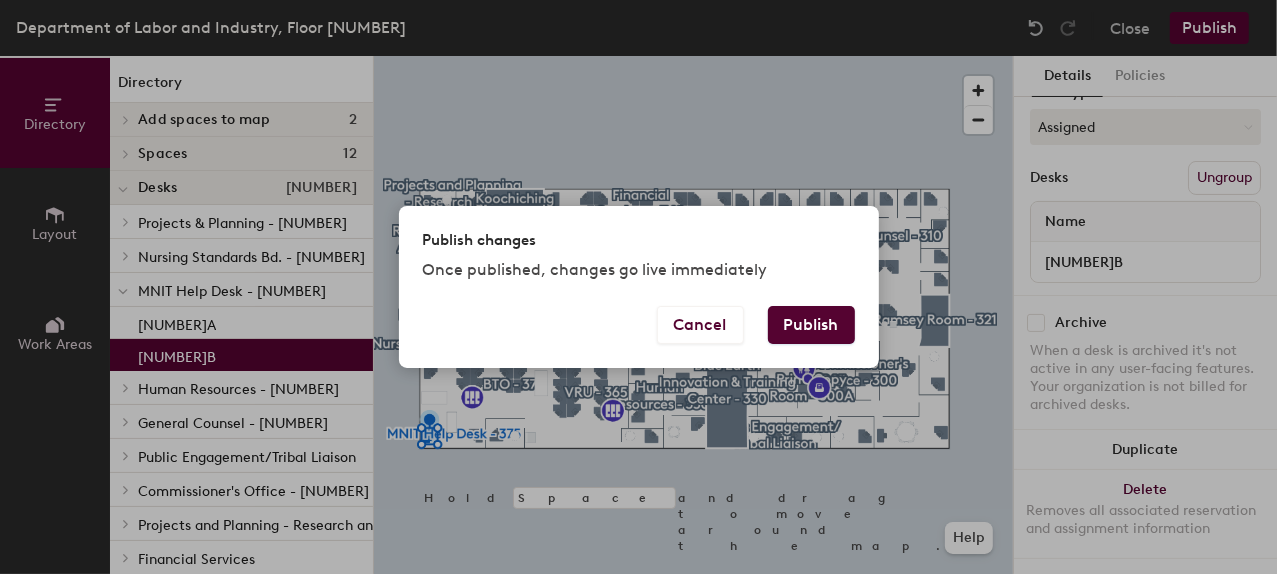 click on "Publish" at bounding box center (811, 325) 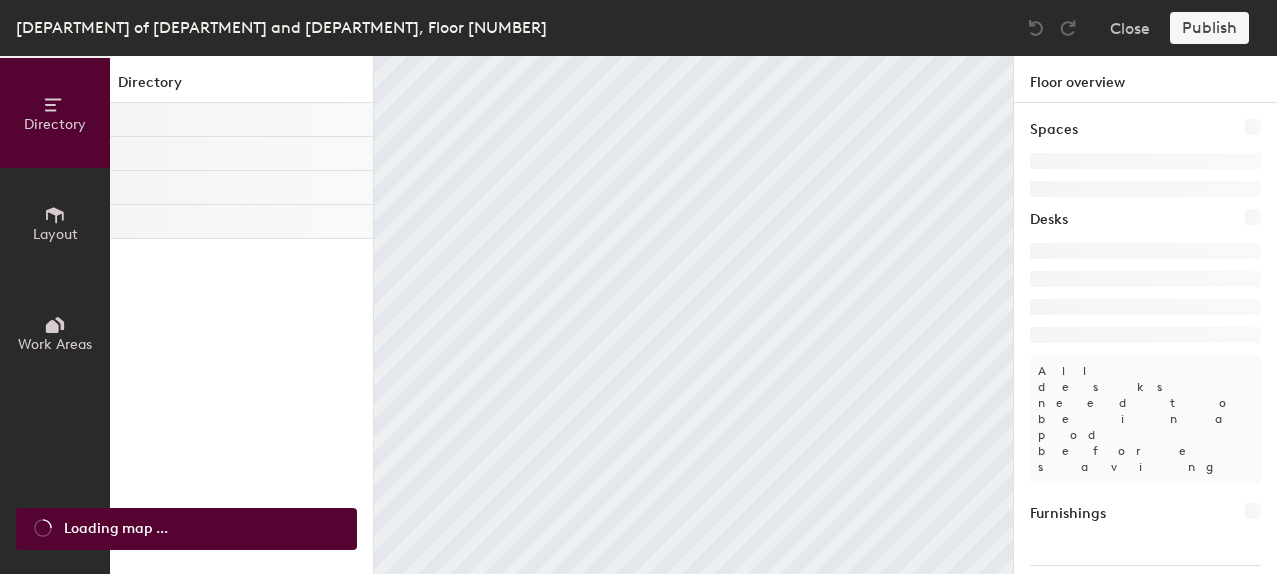 scroll, scrollTop: 0, scrollLeft: 0, axis: both 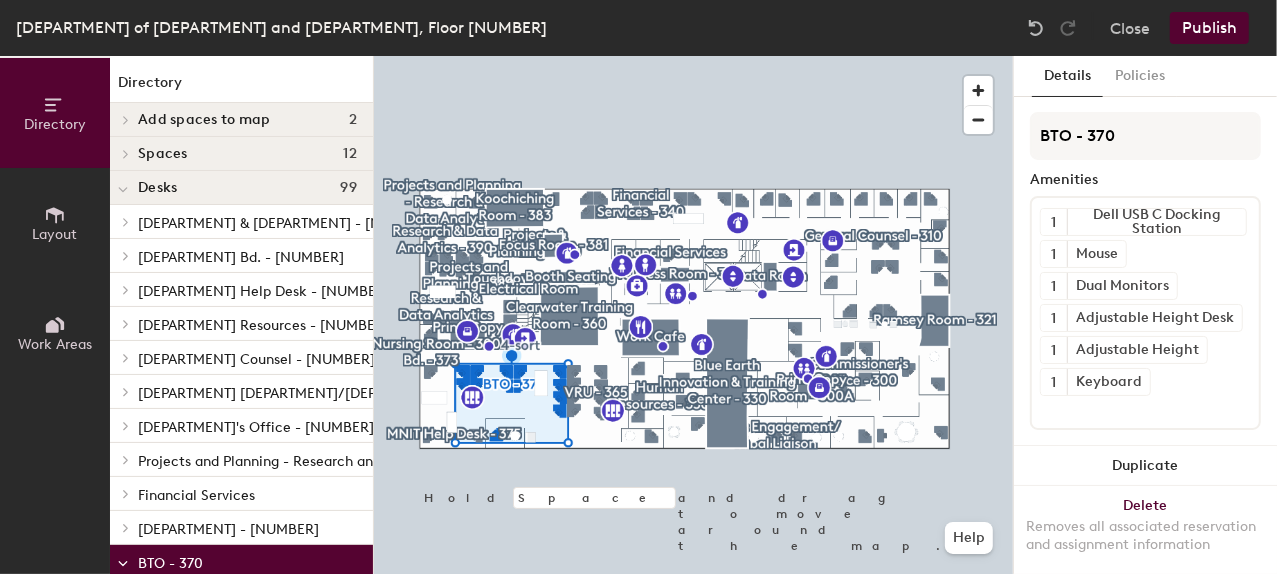 click 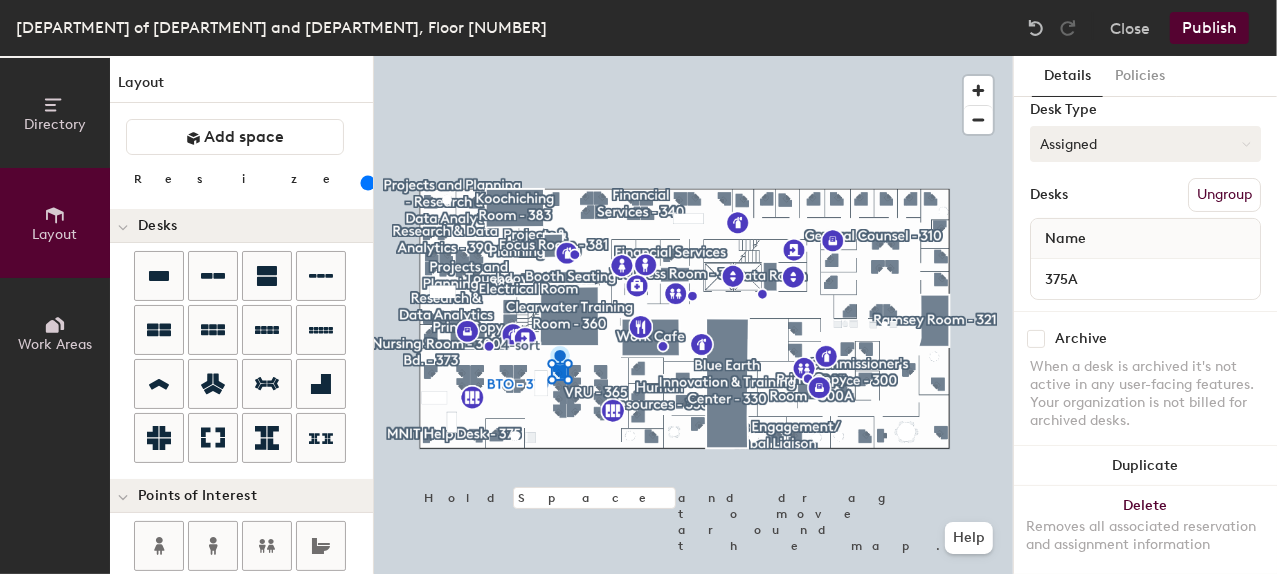 scroll, scrollTop: 182, scrollLeft: 0, axis: vertical 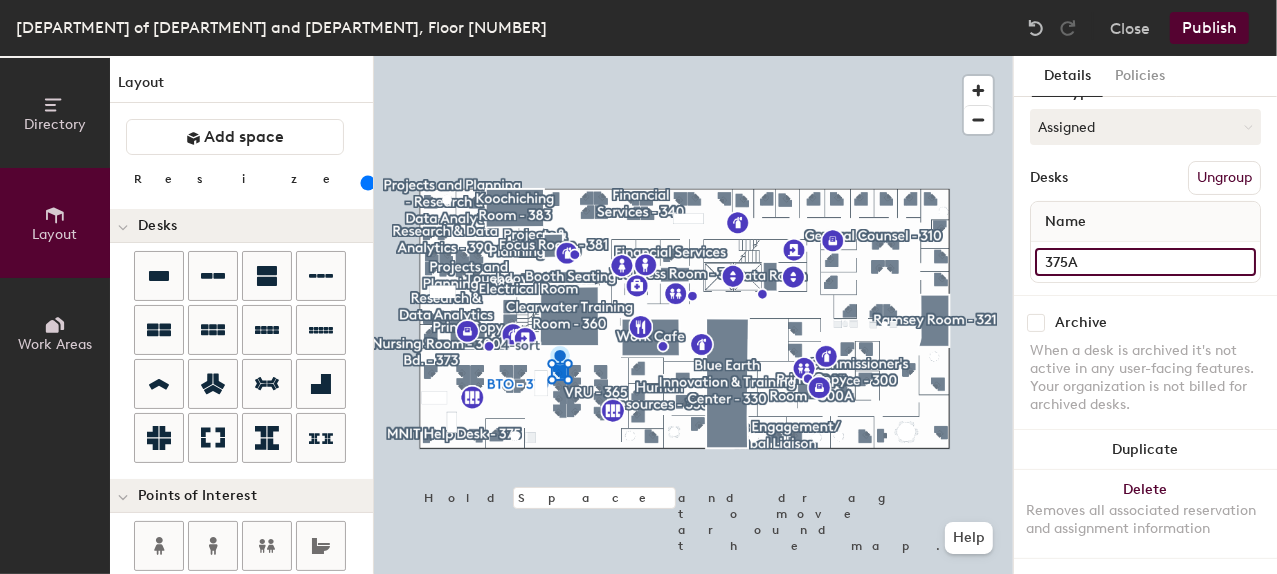 click on "375A" 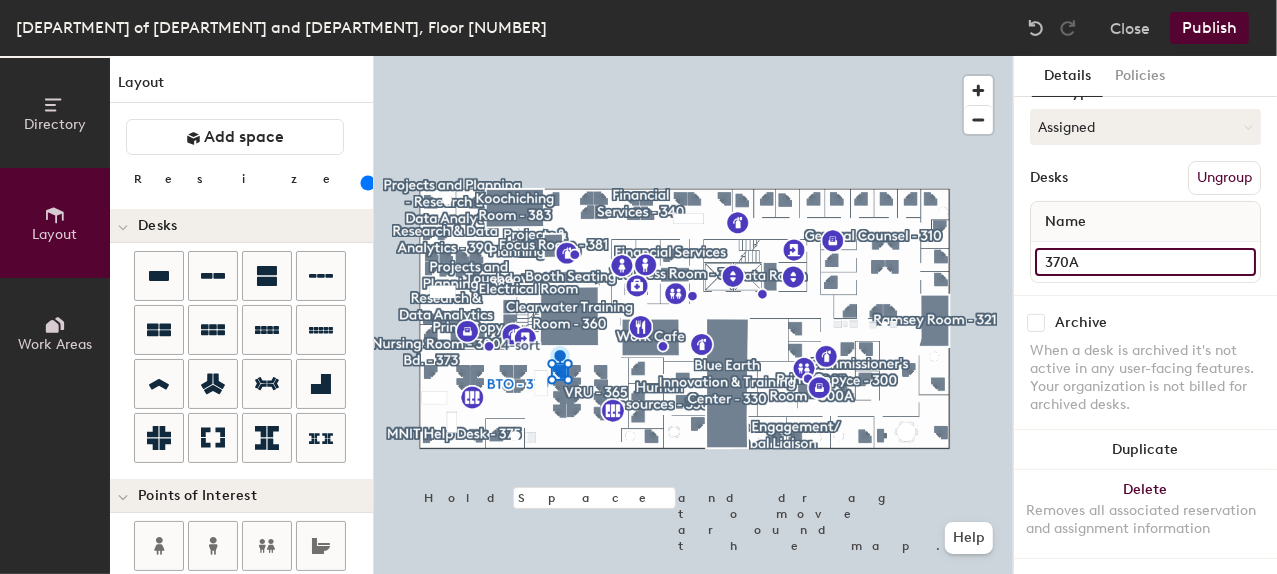click on "[NUMBER]A" 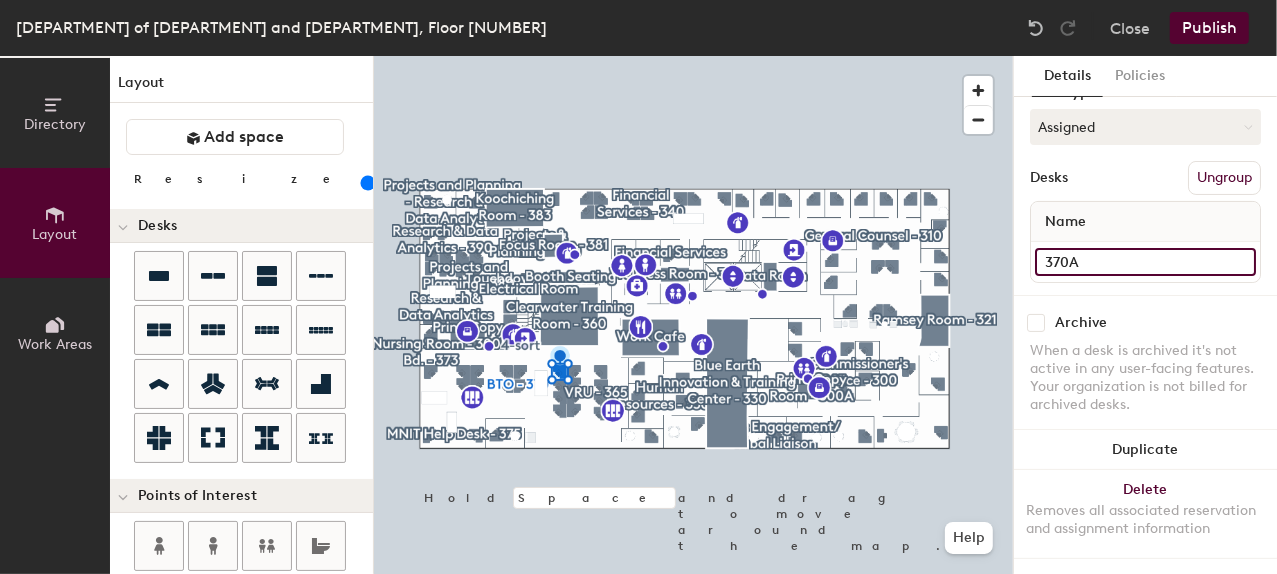 type on "[NUMBER]A" 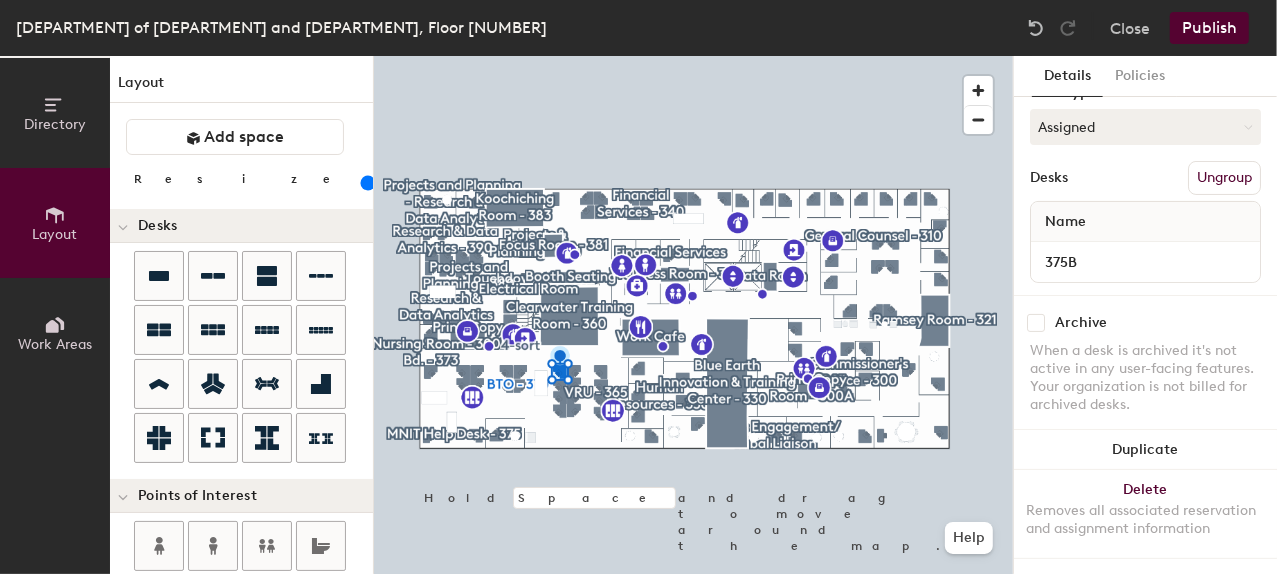 scroll, scrollTop: 182, scrollLeft: 0, axis: vertical 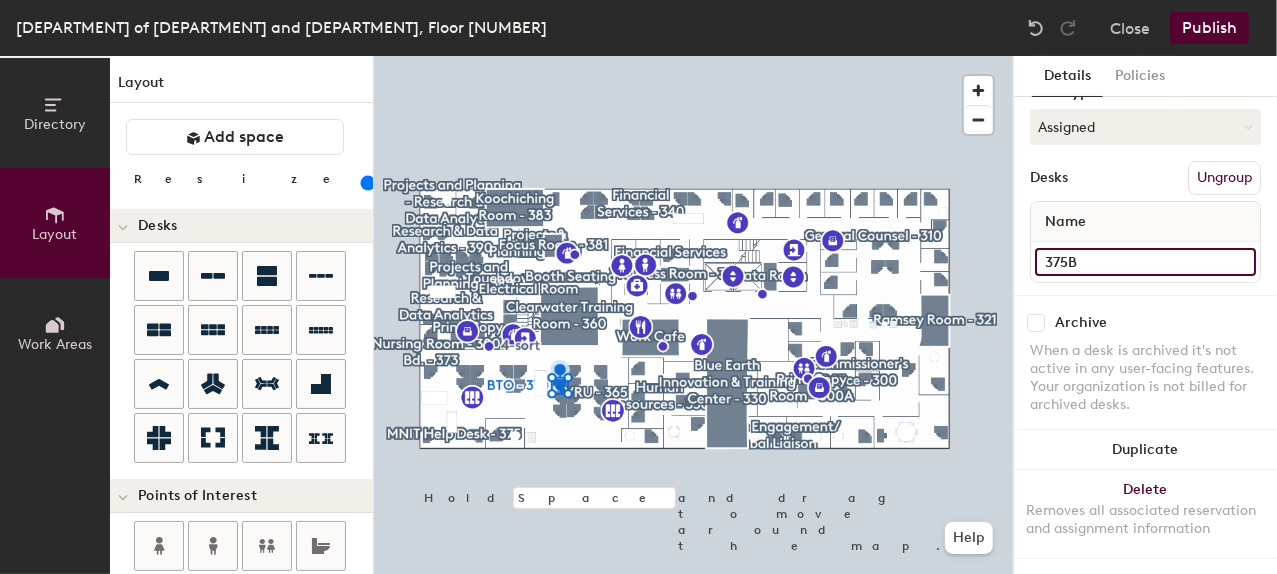 click on "[NUMBER]B" 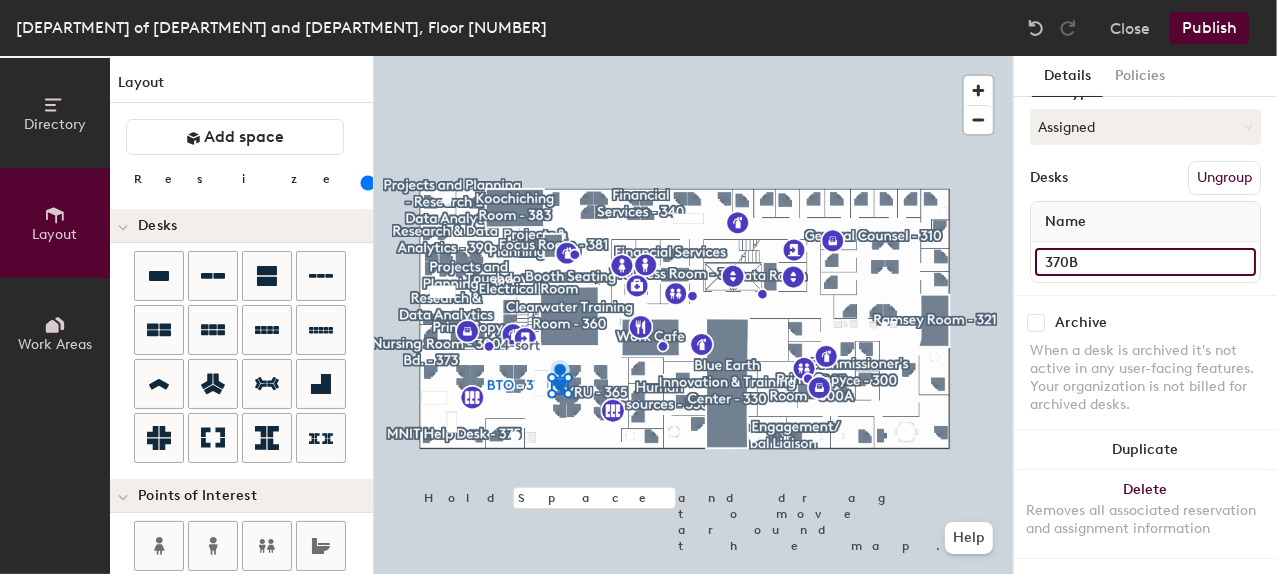 type on "[NUMBER]B" 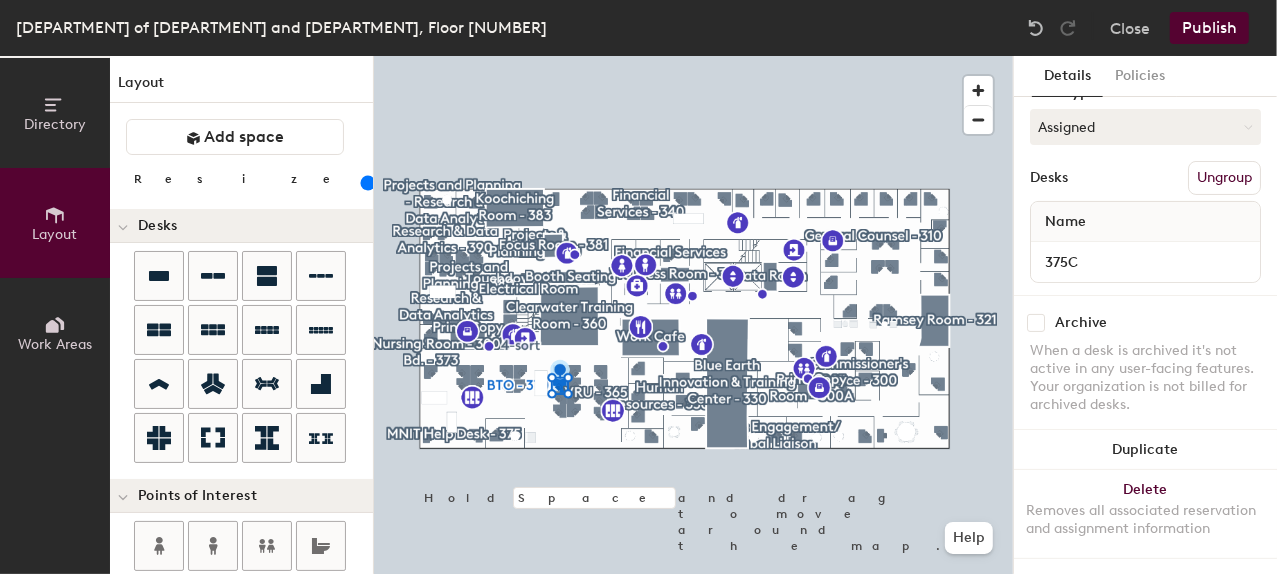 scroll, scrollTop: 182, scrollLeft: 0, axis: vertical 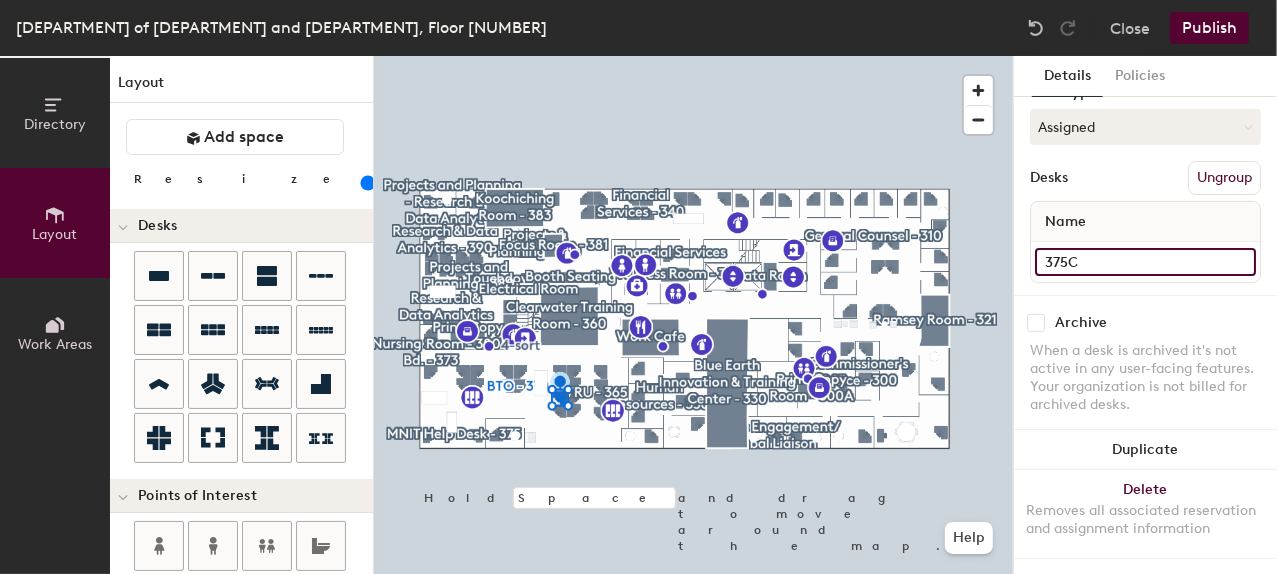 click on "[NUMBER]C" 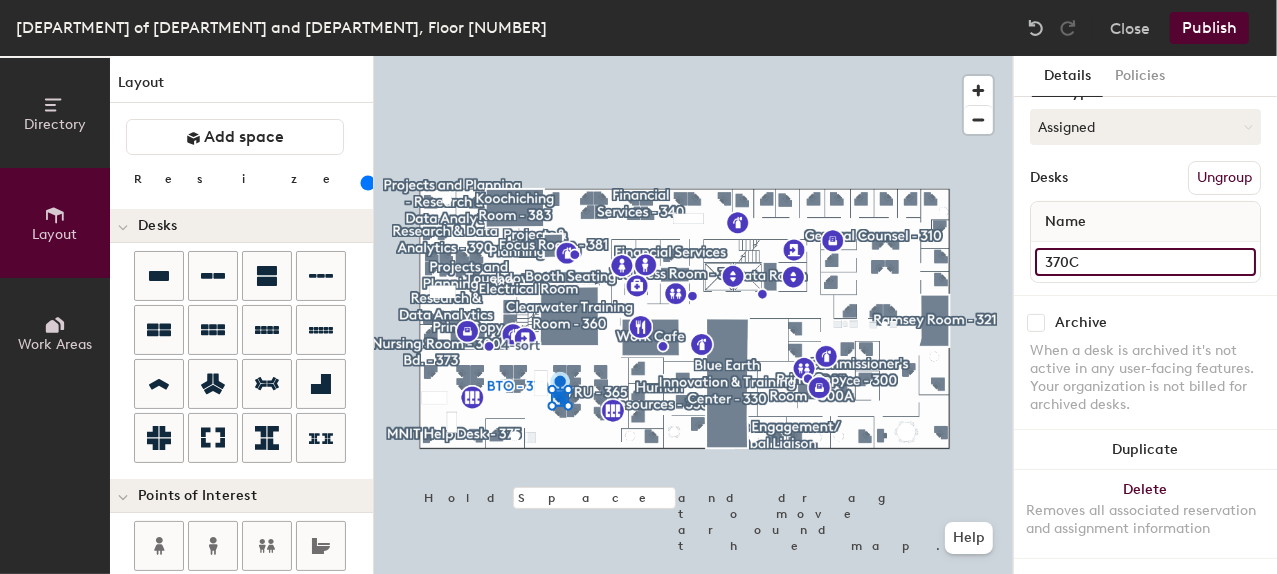 type on "370C" 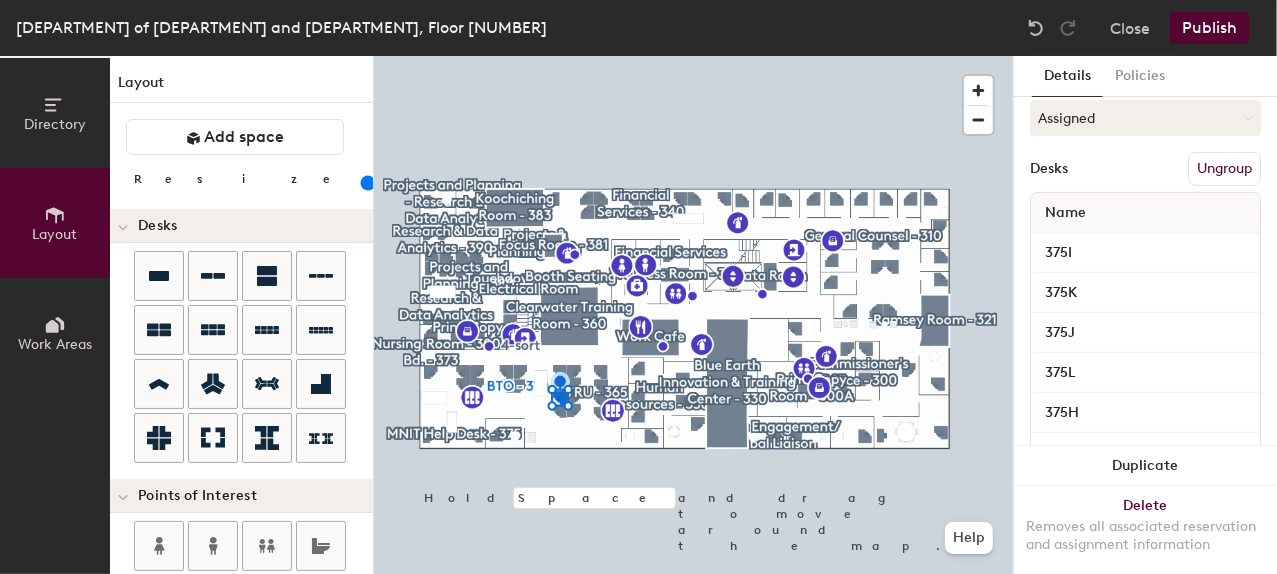 scroll, scrollTop: 182, scrollLeft: 0, axis: vertical 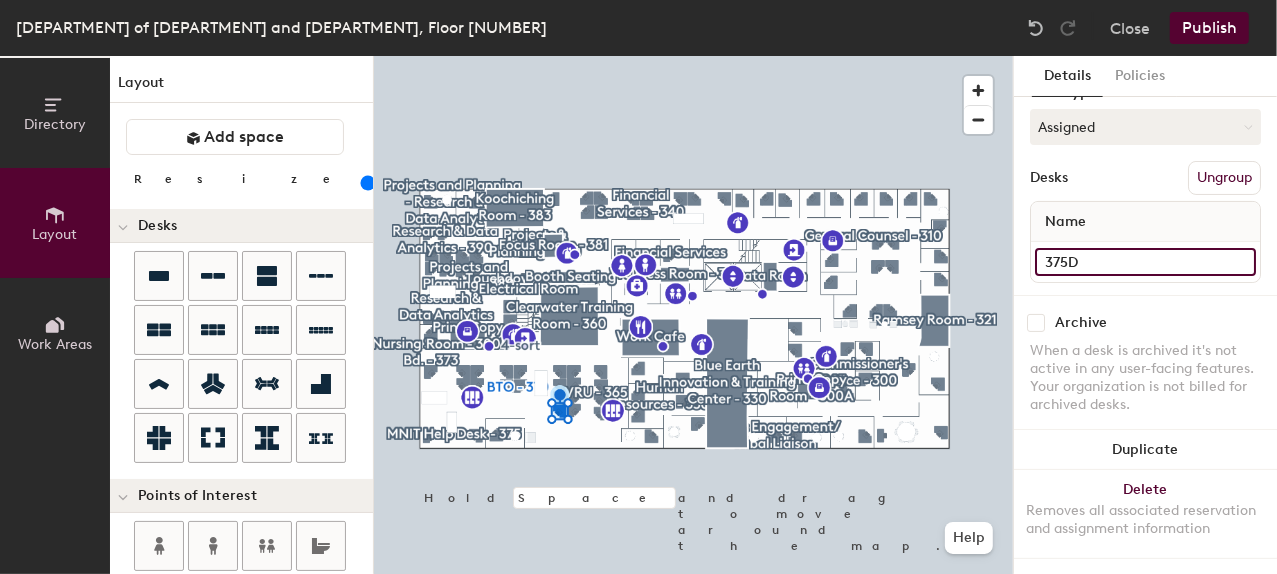 click on "[NUMBER]D" 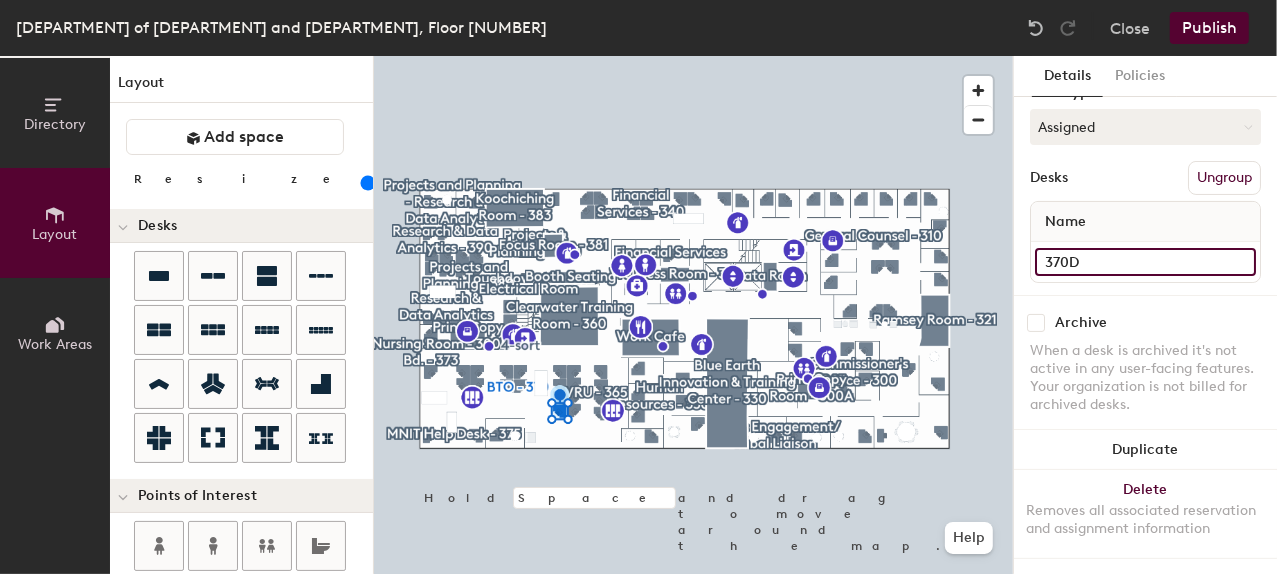 click on "370D" 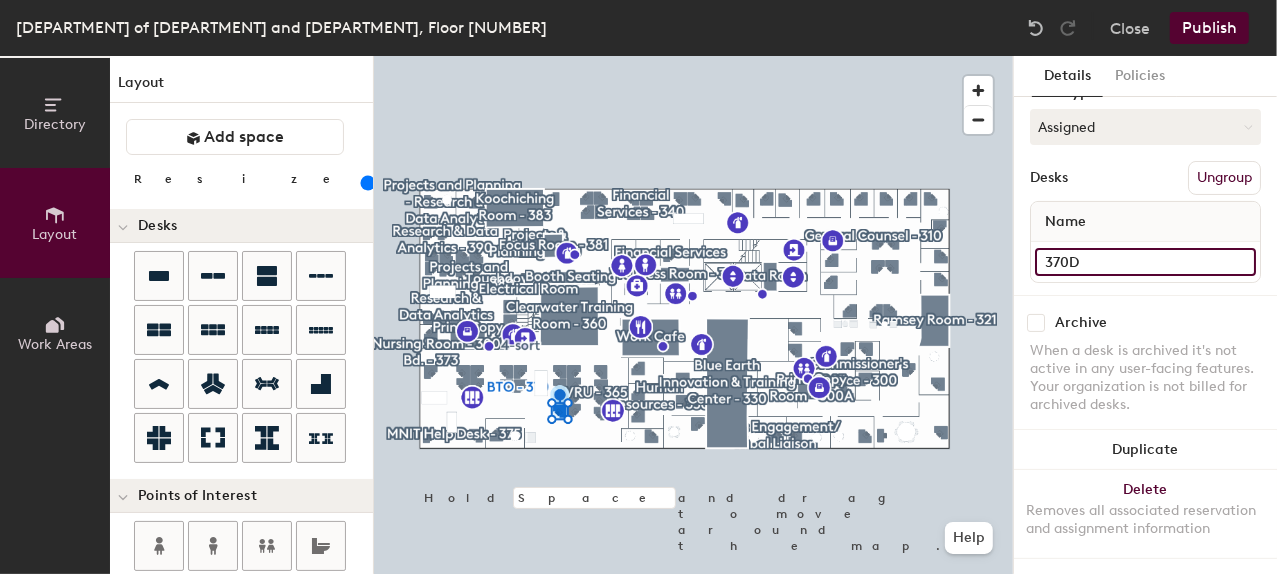 type on "370D" 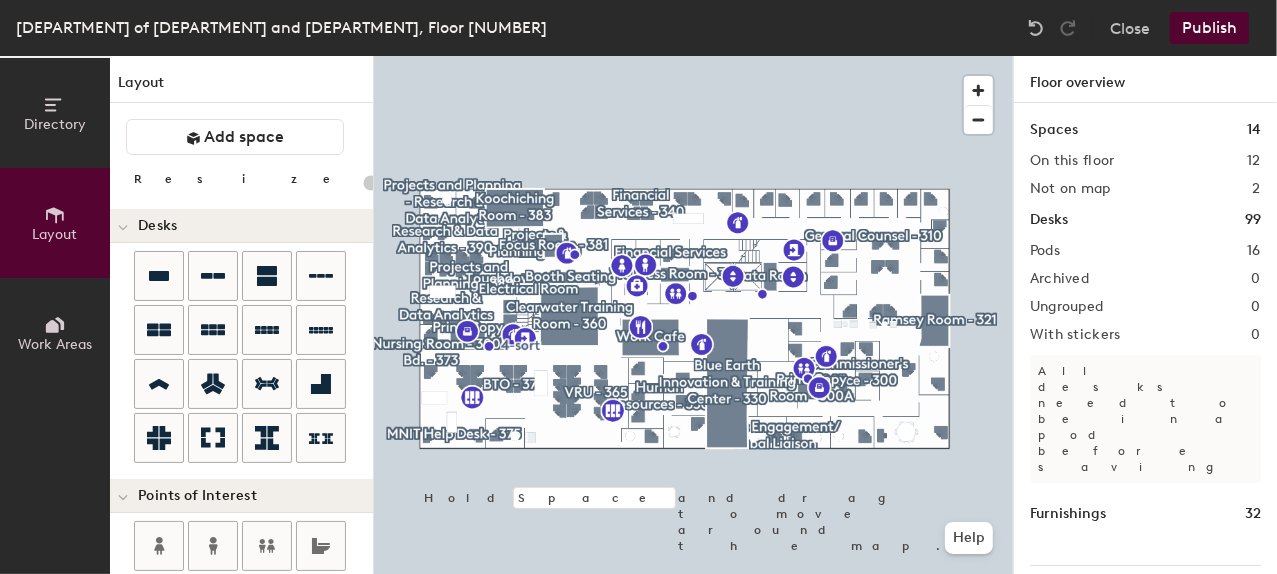 type on "140" 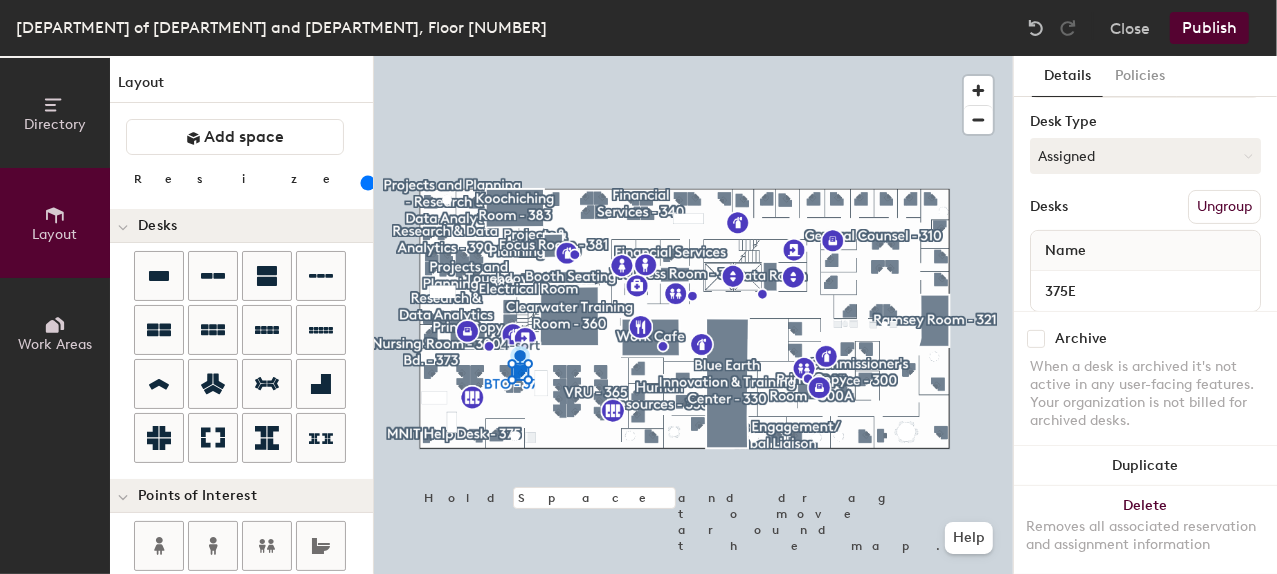 scroll, scrollTop: 332, scrollLeft: 0, axis: vertical 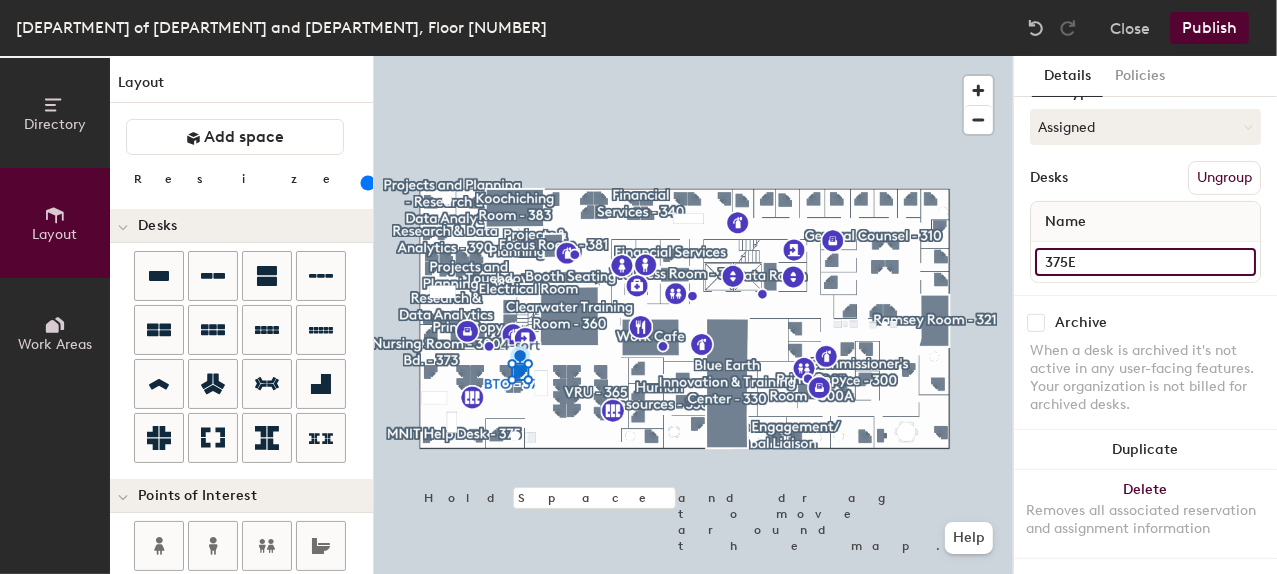 click on "[NUMBER]E" 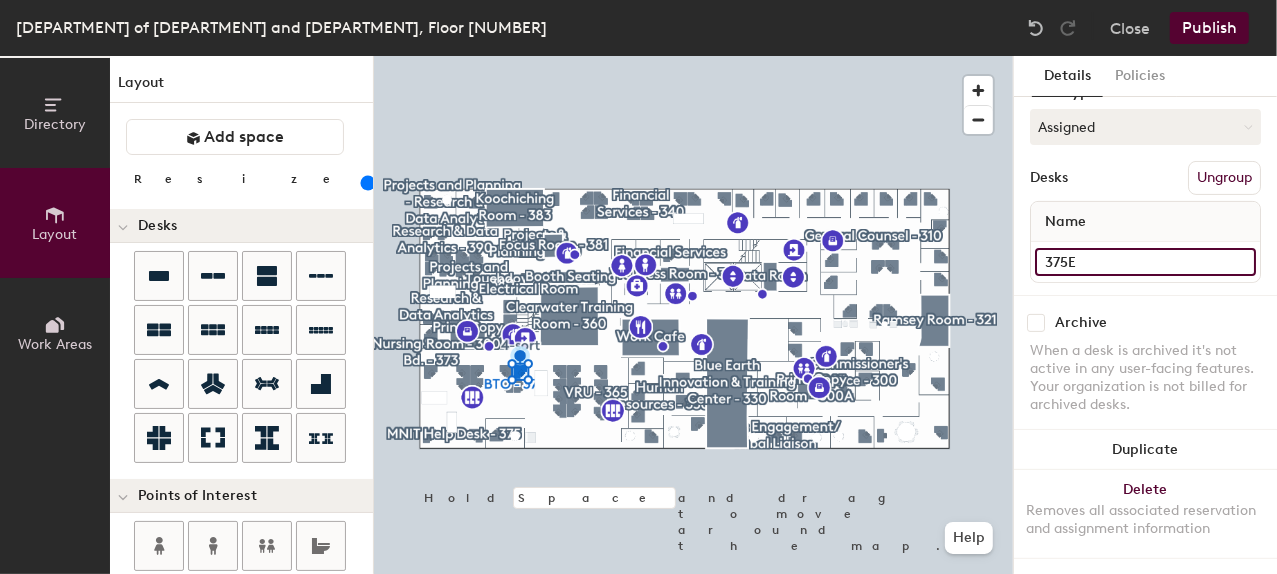 click on "[NUMBER]E" 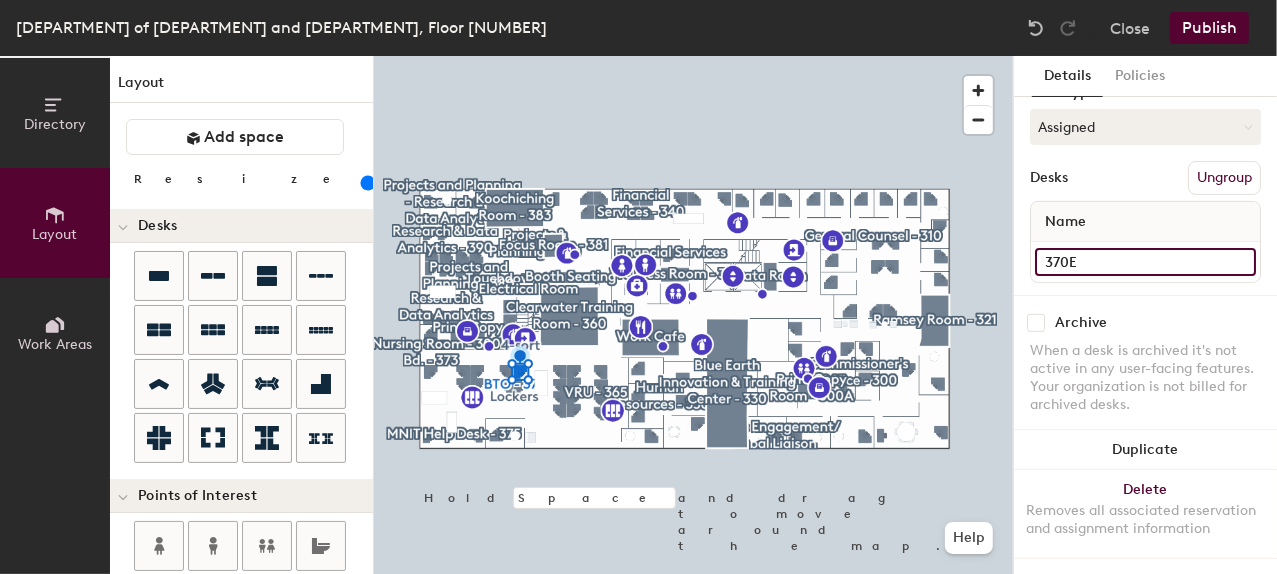 type on "370E" 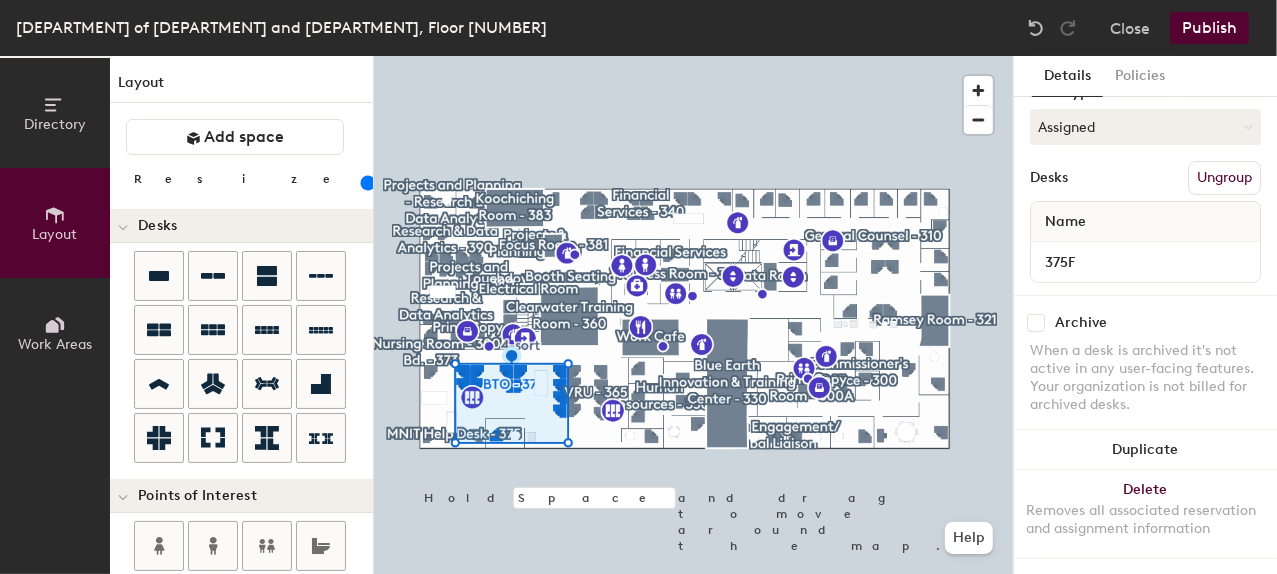 scroll, scrollTop: 182, scrollLeft: 0, axis: vertical 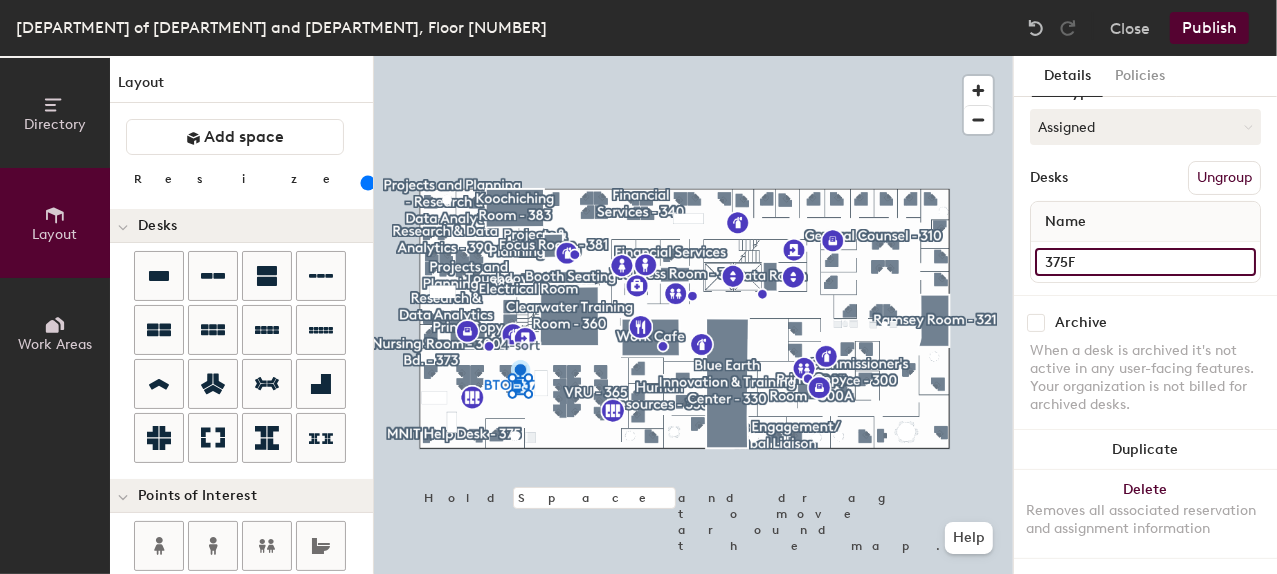 click on "[NUMBER]F" 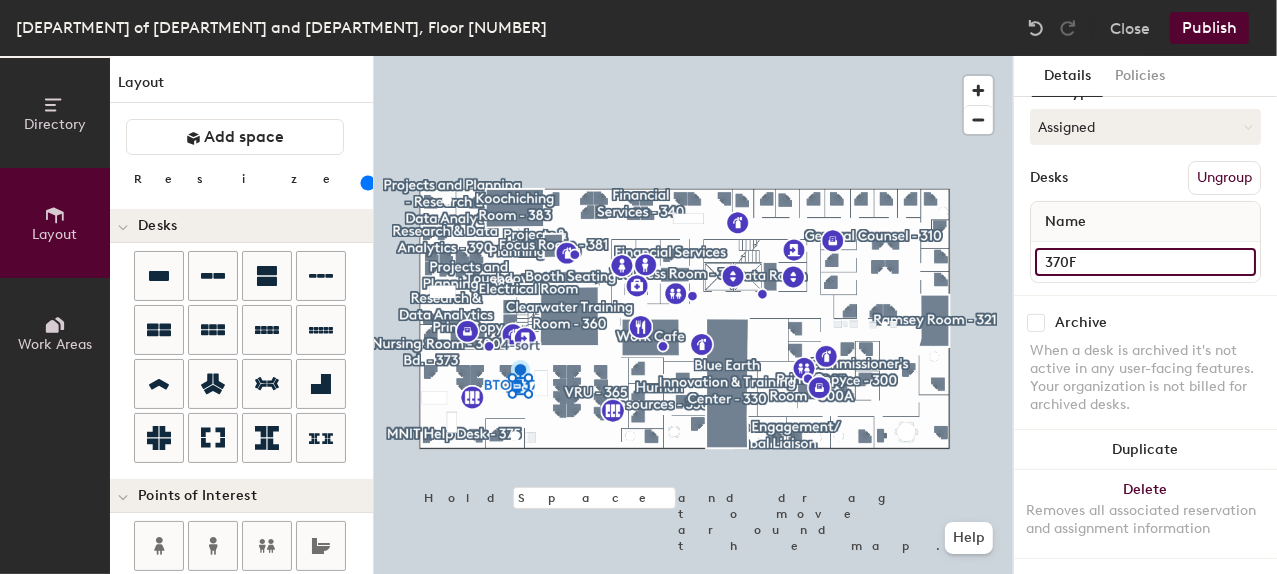 click on "370F" 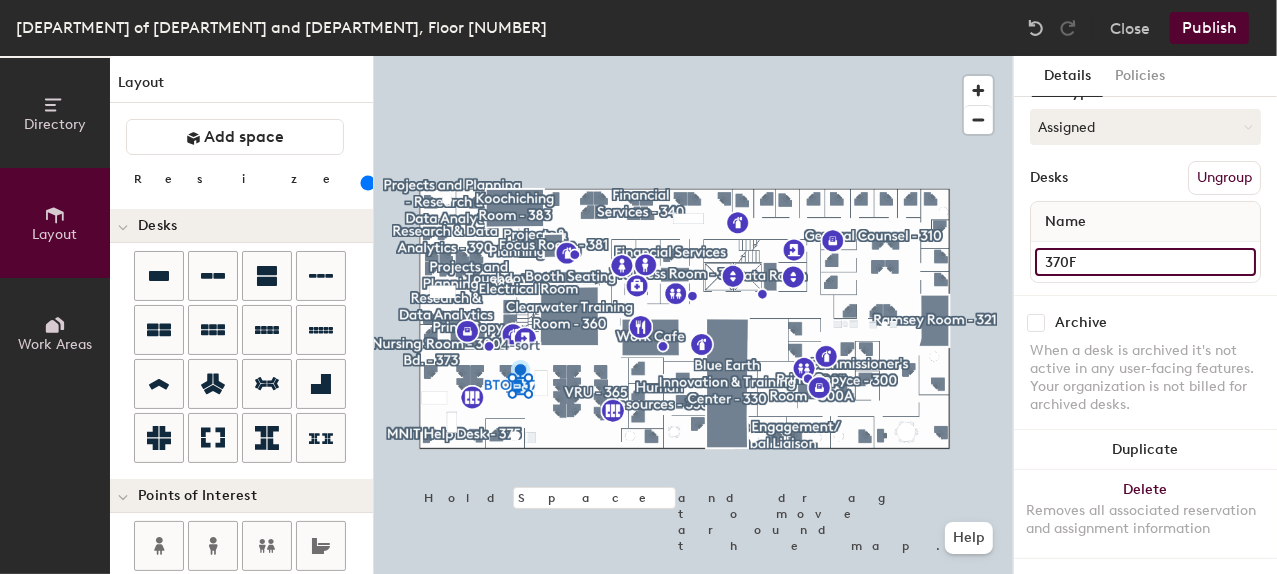 type on "370F" 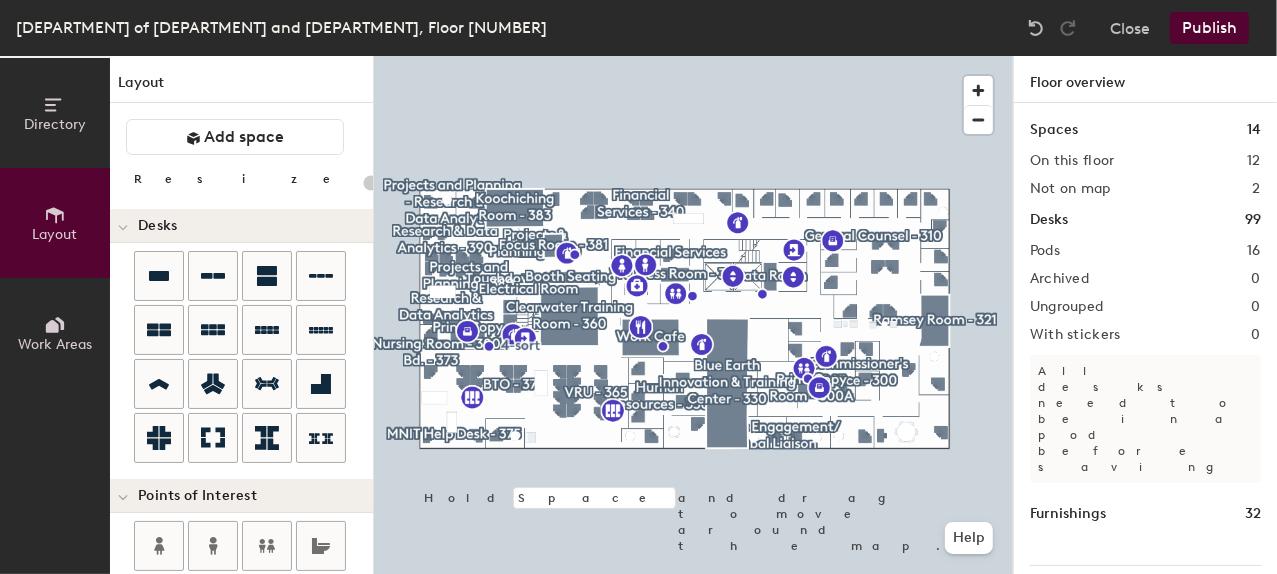 type on "140" 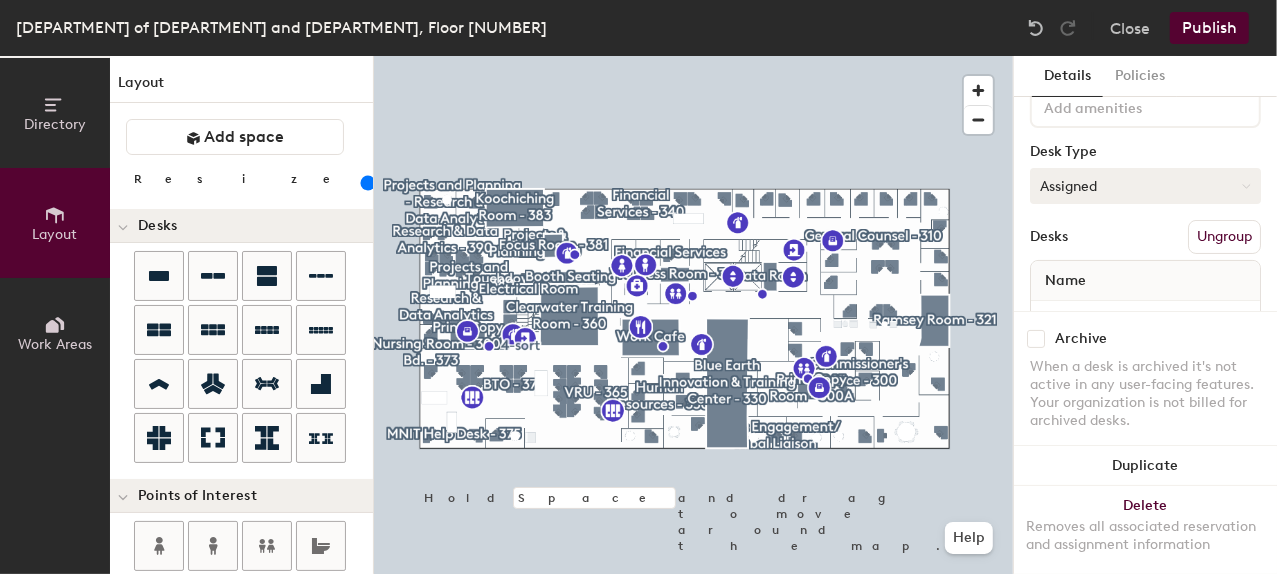 scroll, scrollTop: 182, scrollLeft: 0, axis: vertical 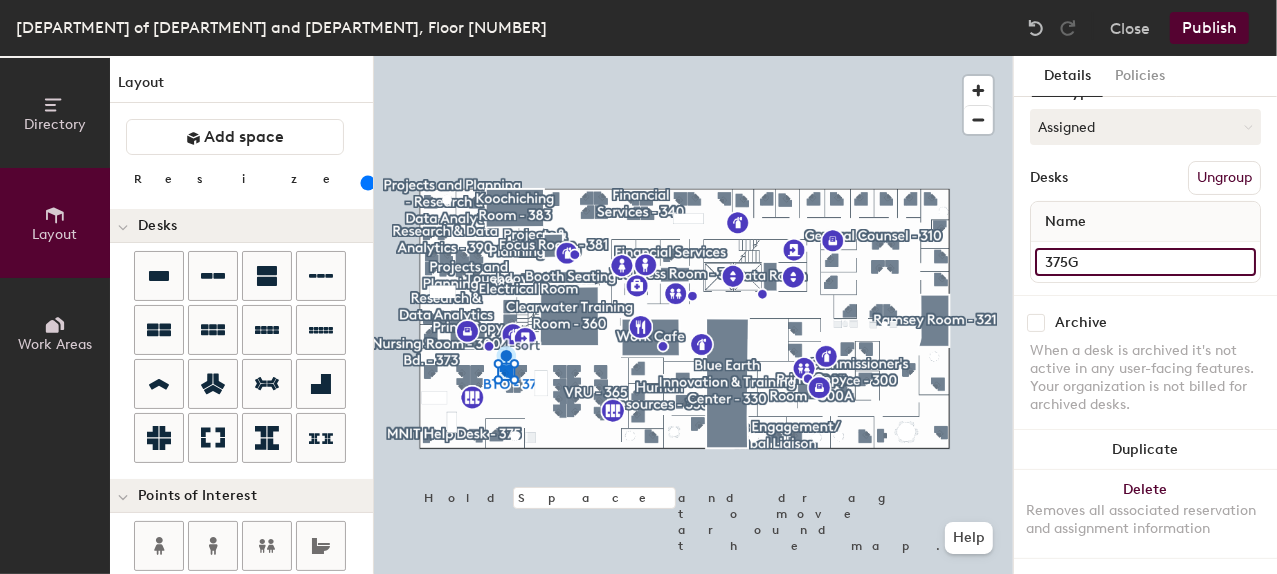 click on "[NUMBER]G" 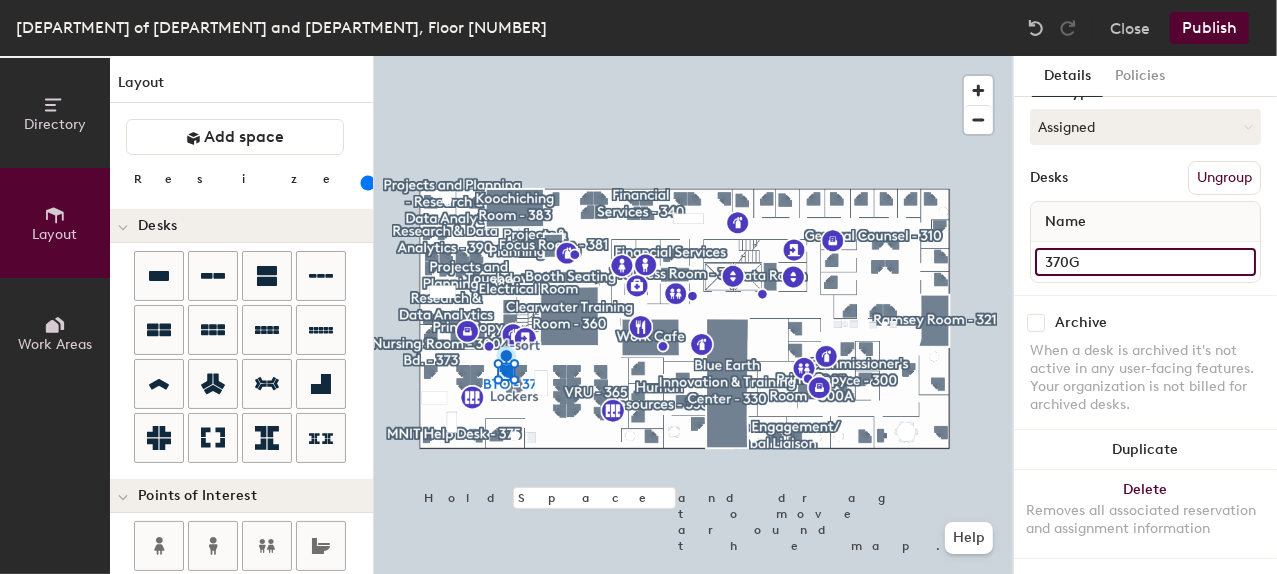 type on "370G" 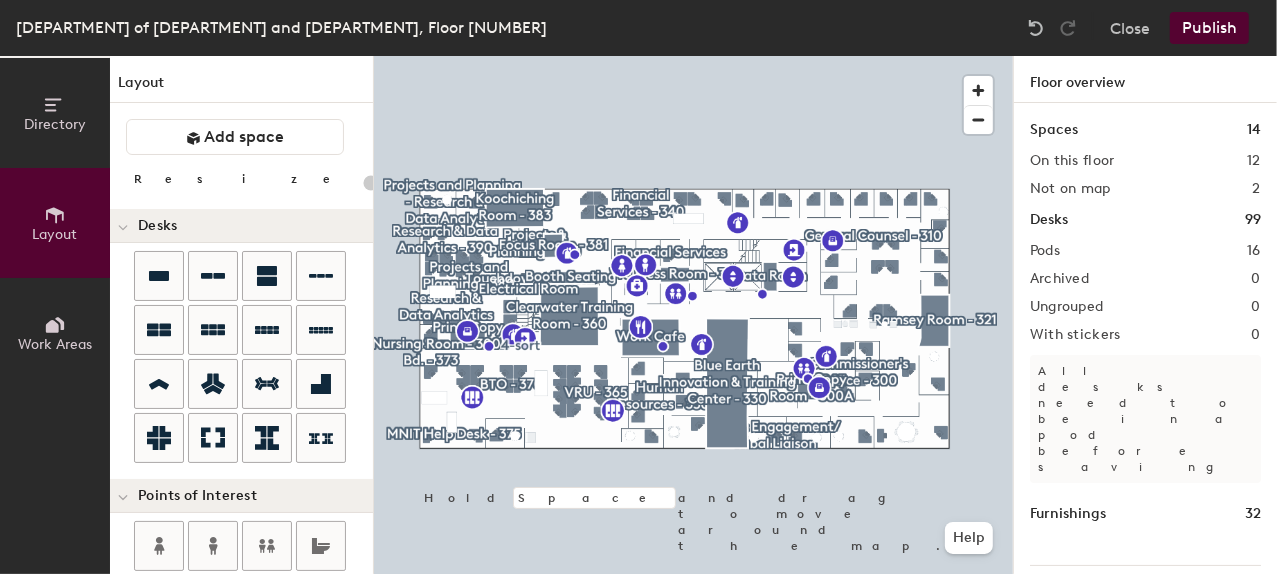 type on "140" 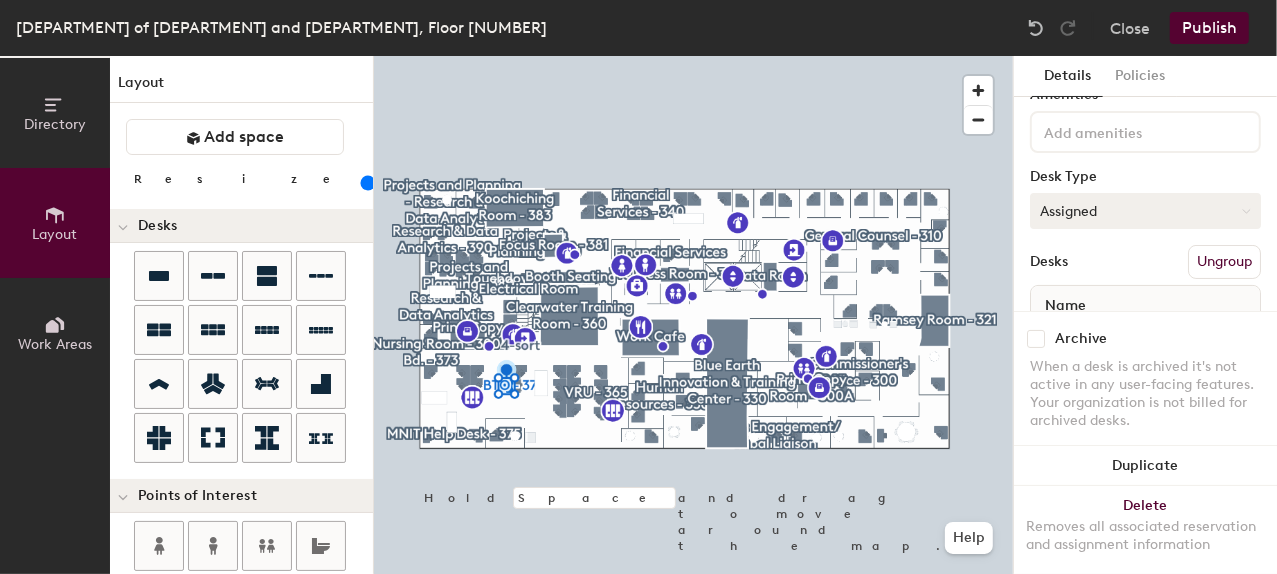 scroll, scrollTop: 182, scrollLeft: 0, axis: vertical 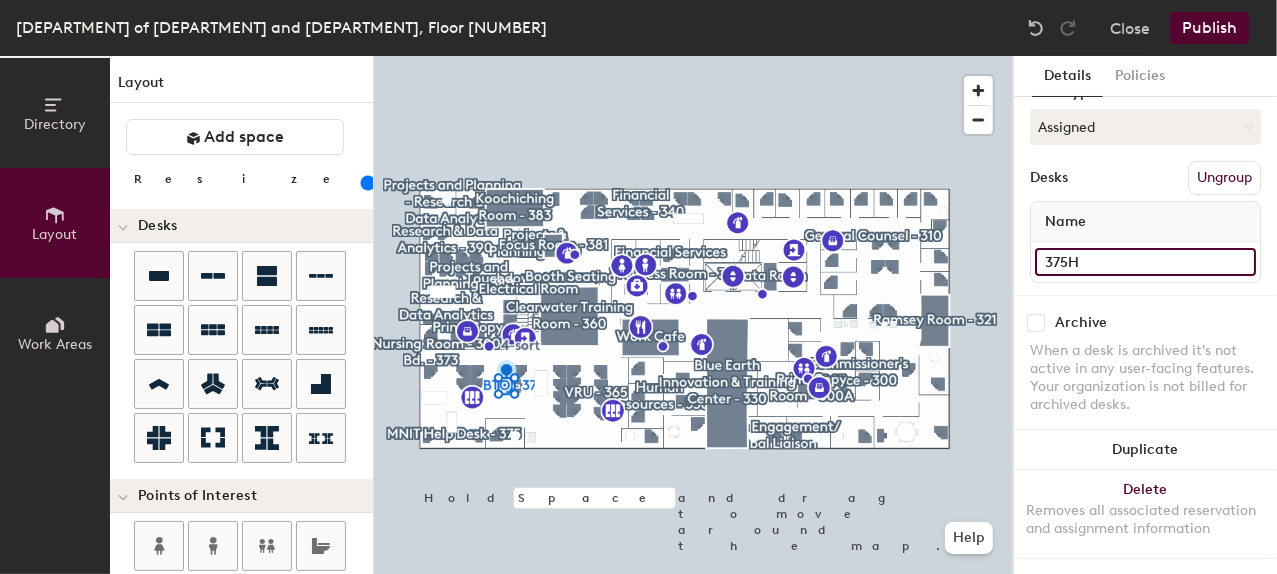 click on "[NUMBER]H" 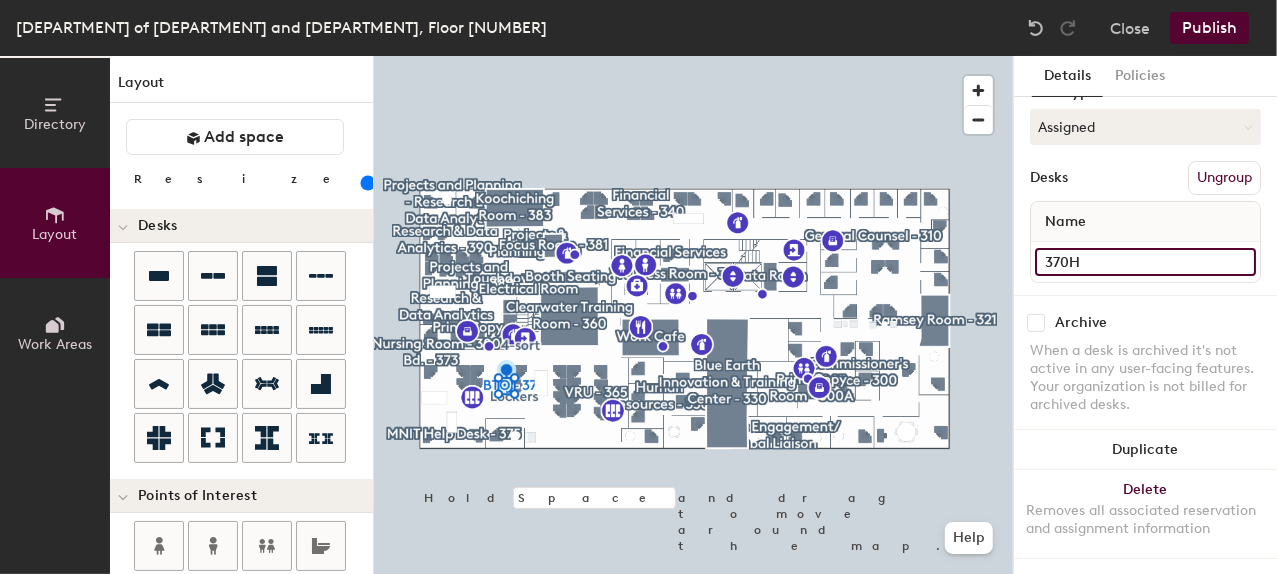 type on "370H" 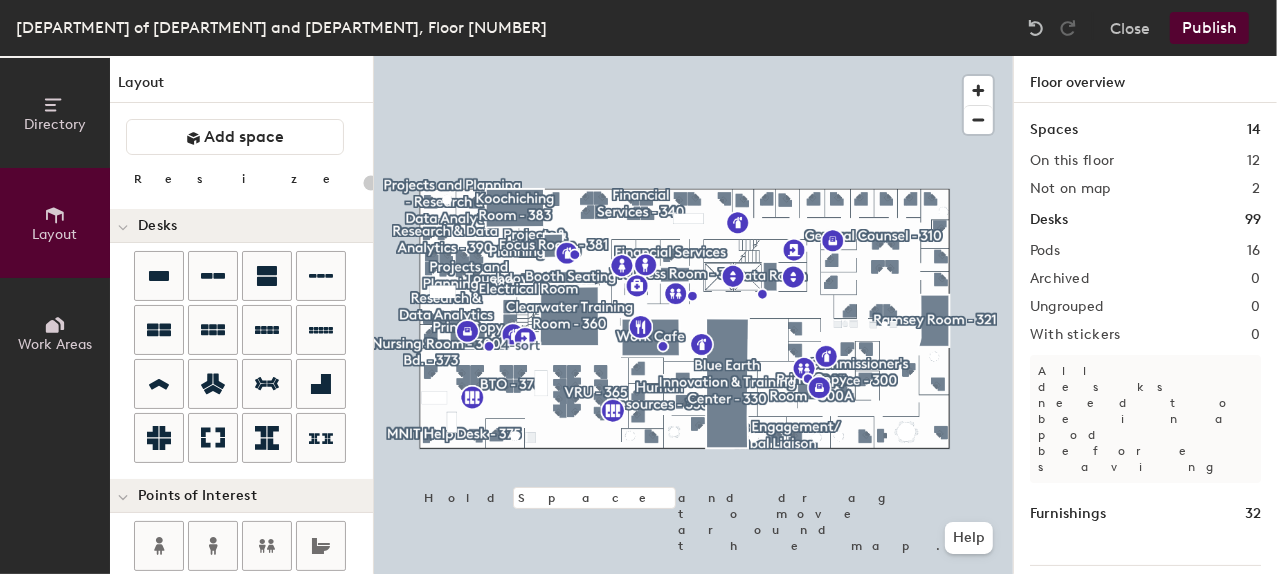 type on "140" 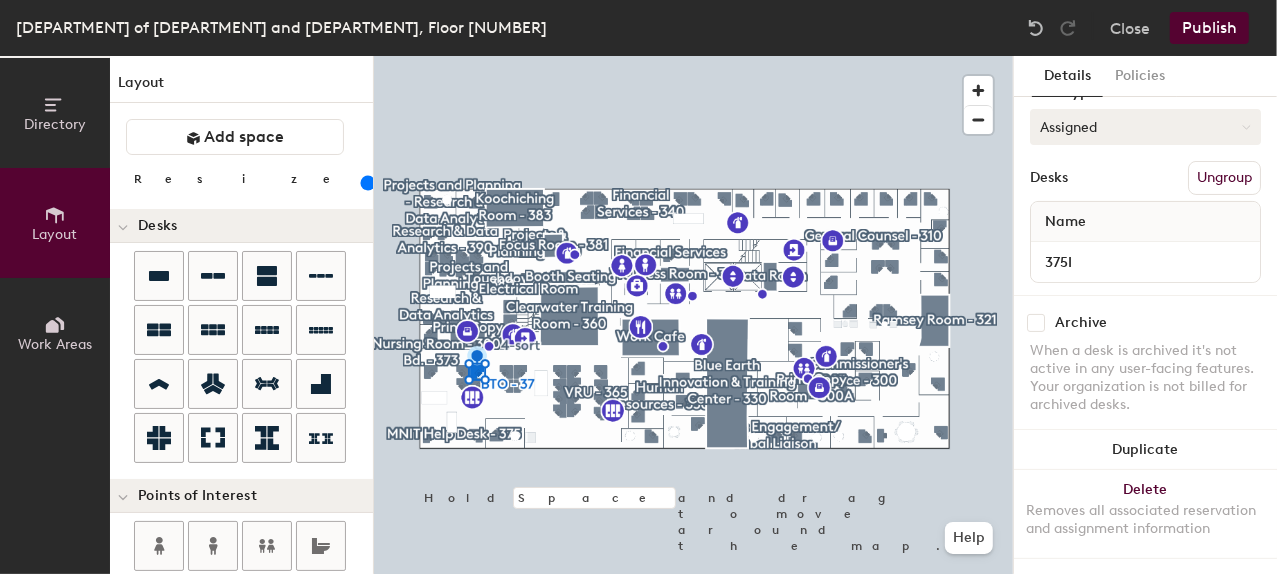 scroll, scrollTop: 182, scrollLeft: 0, axis: vertical 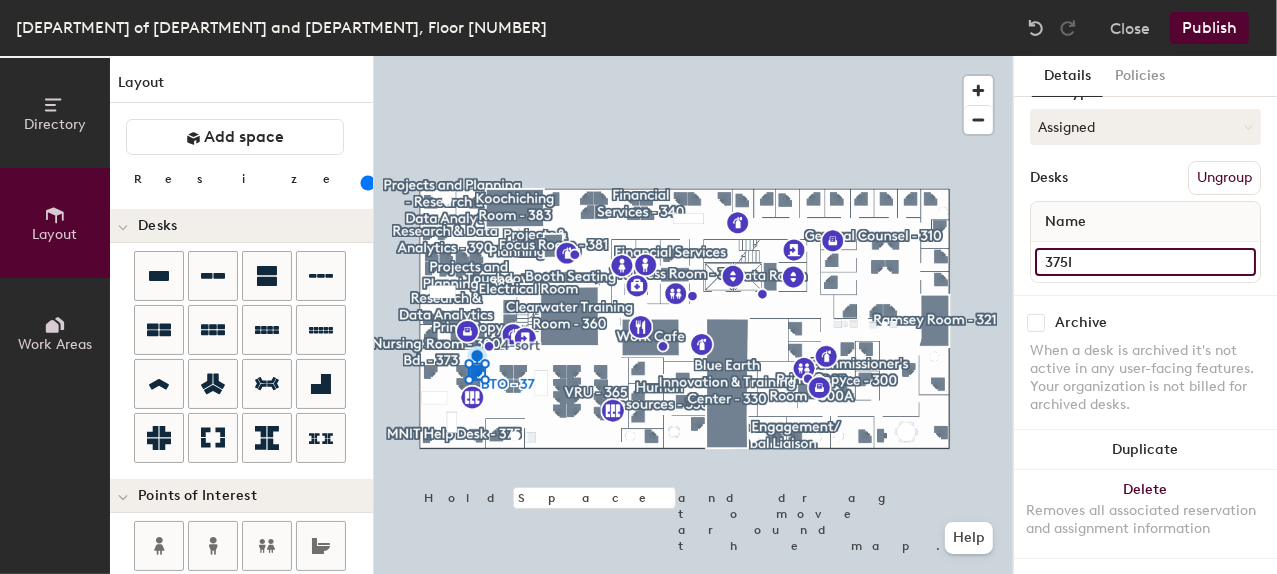 click on "[NUMBER]I" 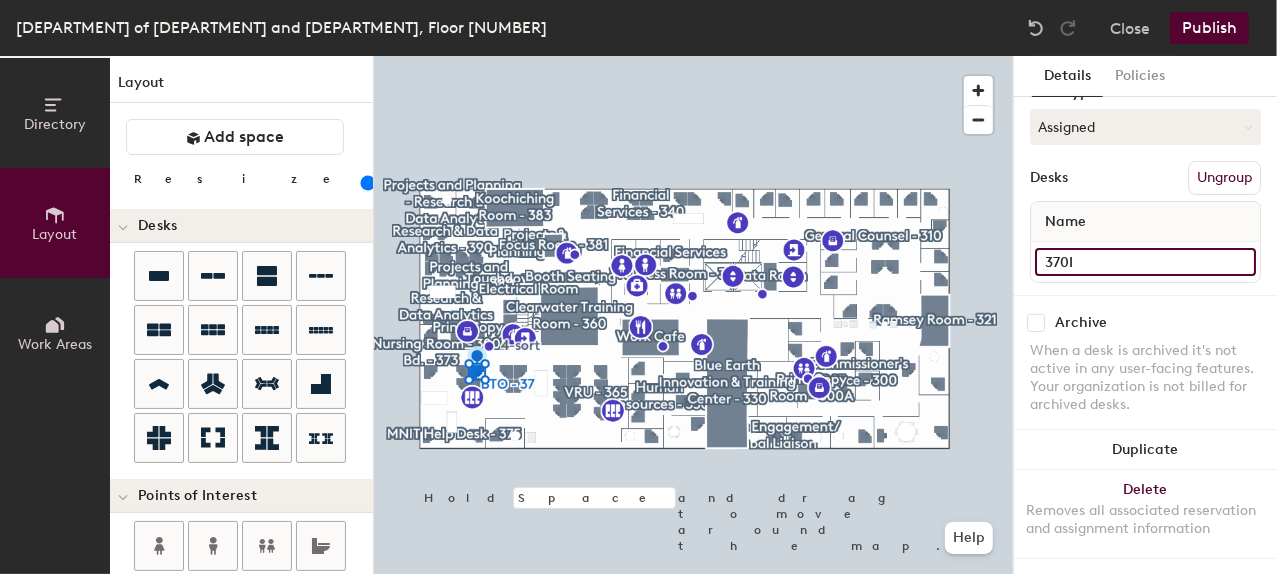 type on "370I" 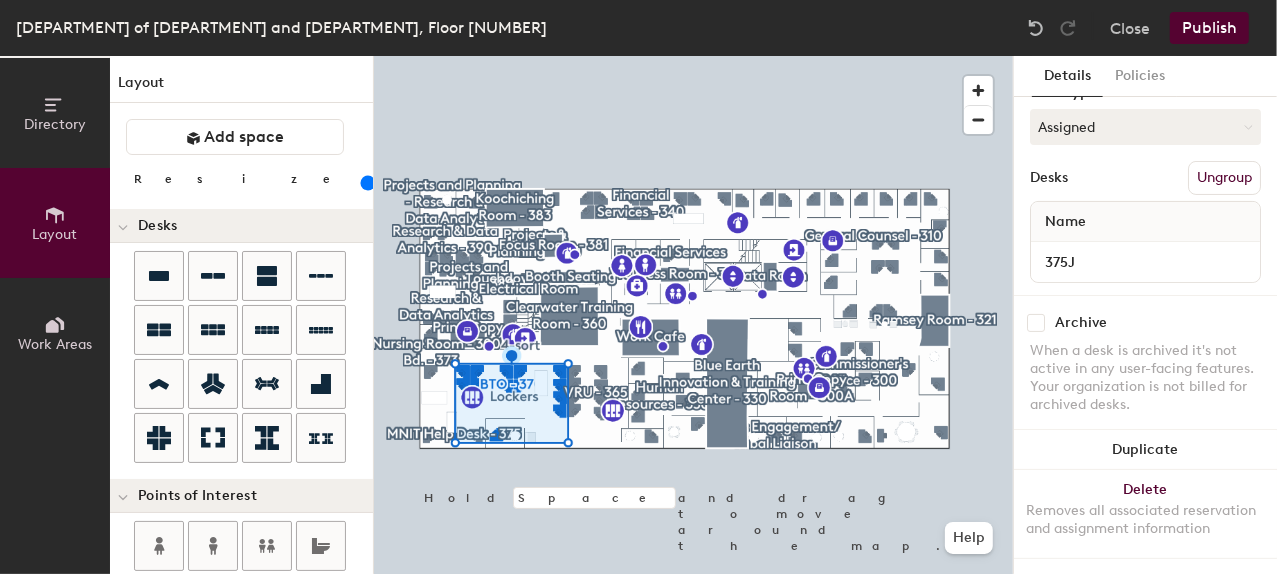 scroll, scrollTop: 182, scrollLeft: 0, axis: vertical 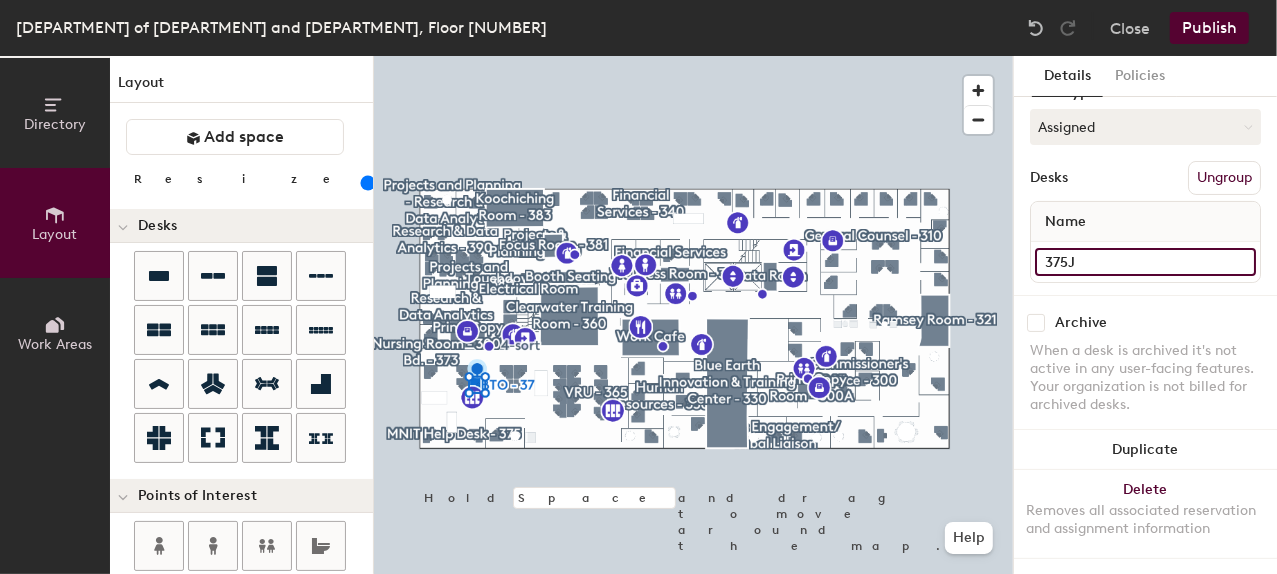 click on "[NUMBER]J" 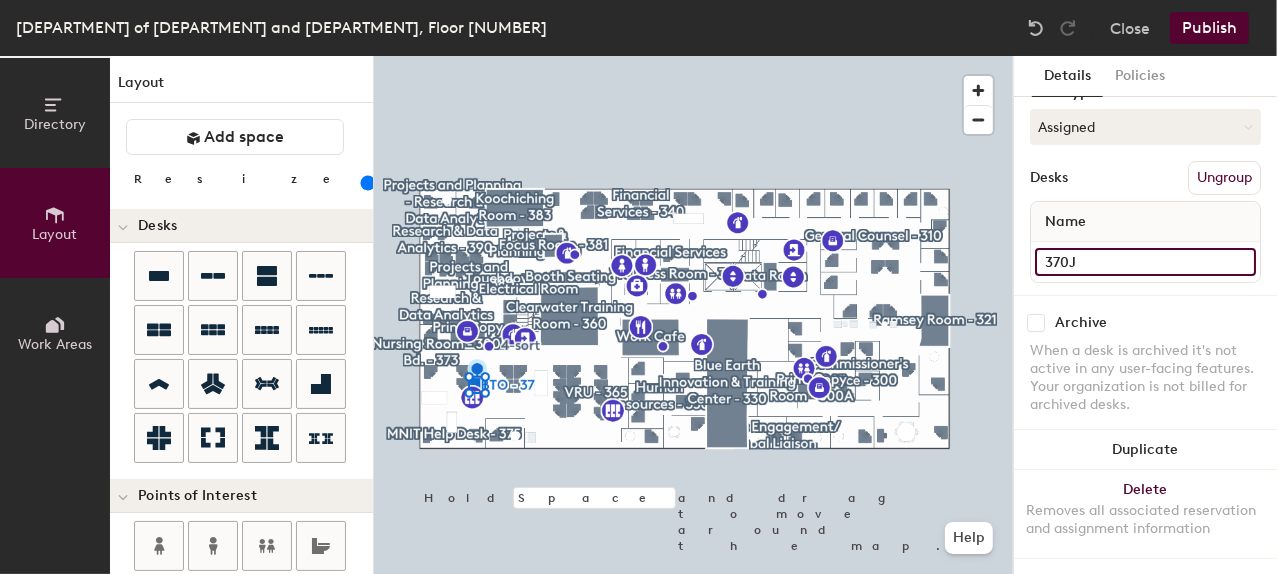 type on "370J" 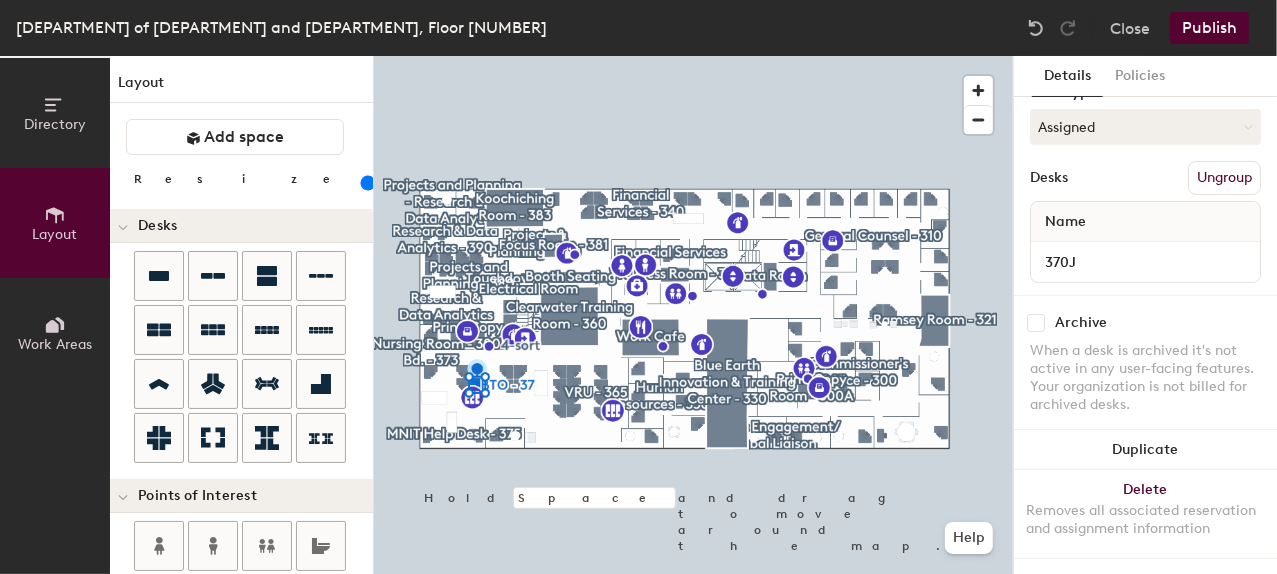 click 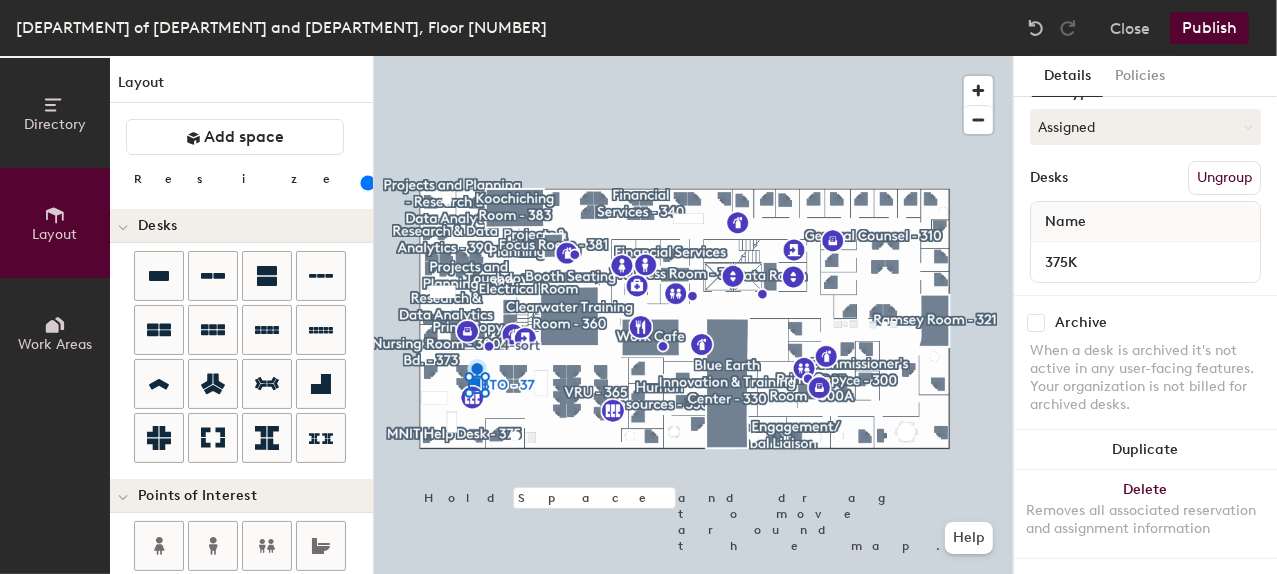 scroll, scrollTop: 182, scrollLeft: 0, axis: vertical 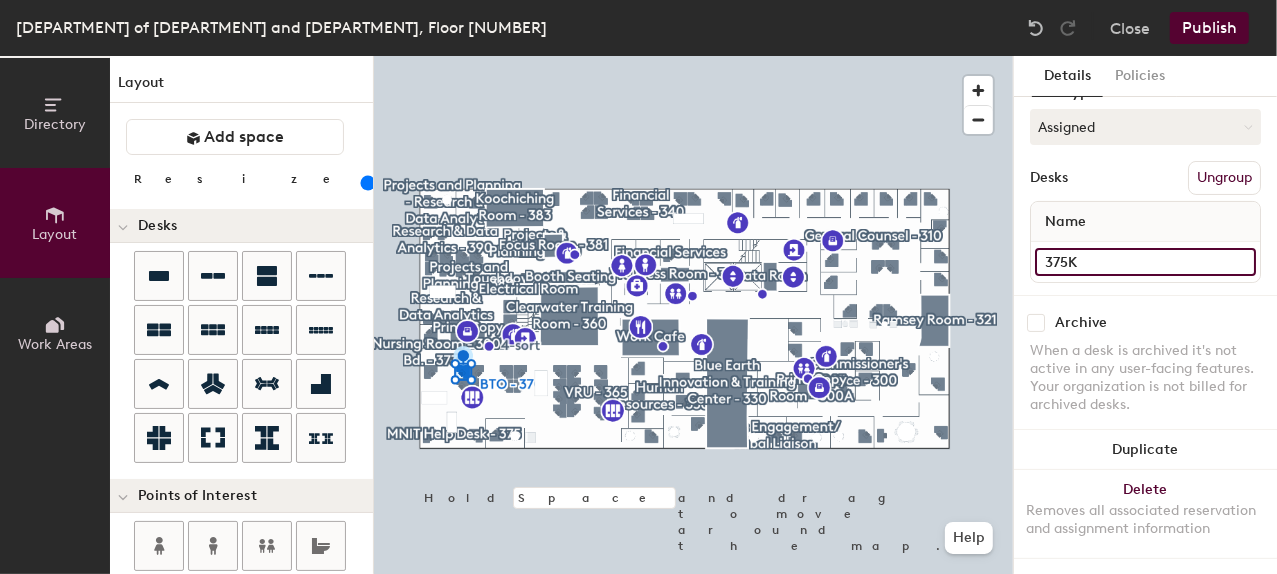 click on "[NUMBER]K" 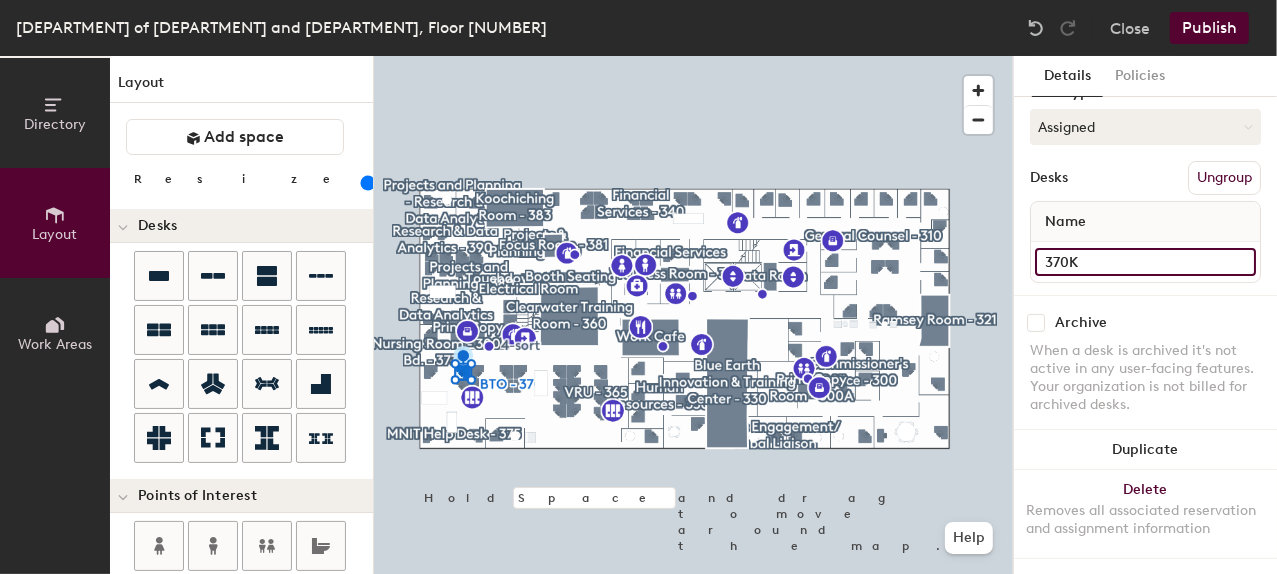 type on "370K" 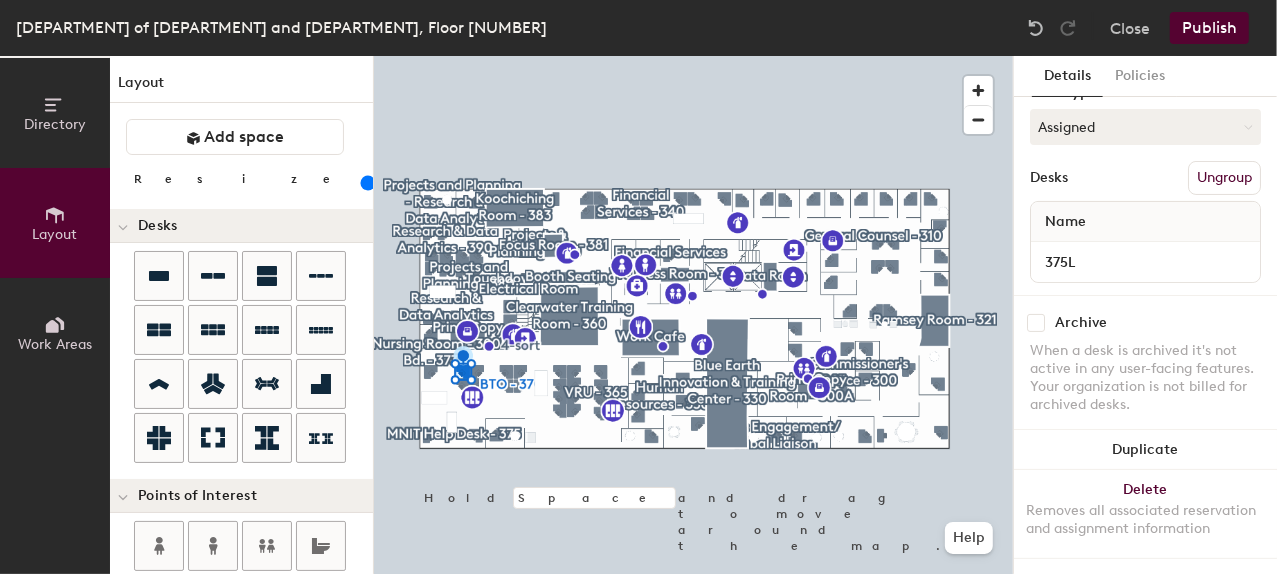 scroll, scrollTop: 182, scrollLeft: 0, axis: vertical 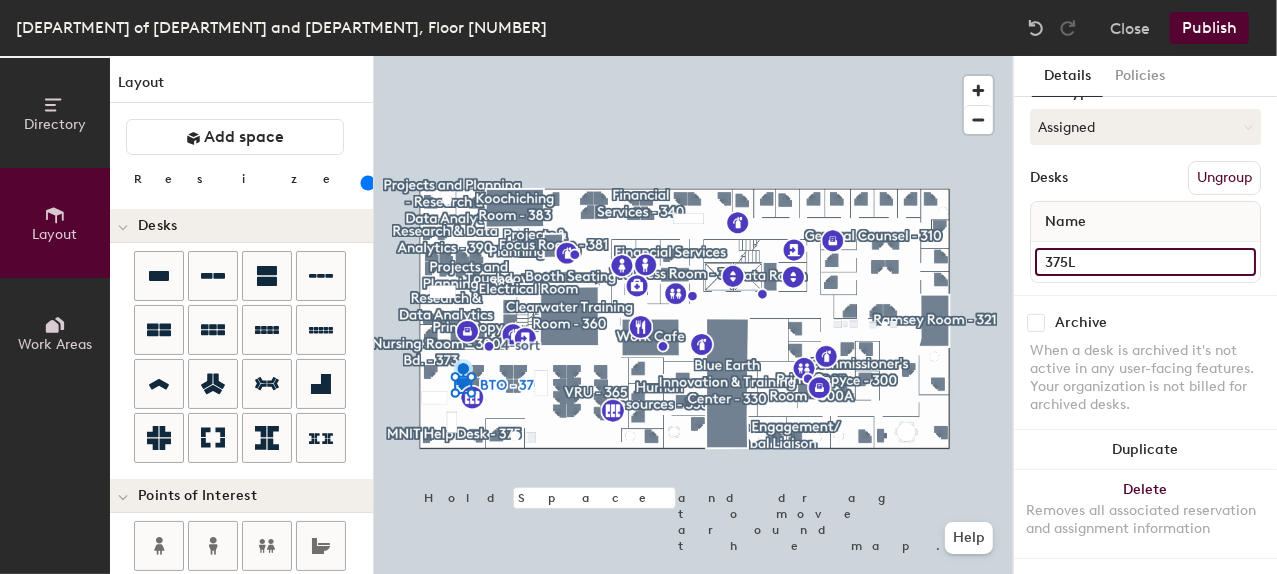 click on "[NUMBER]L" 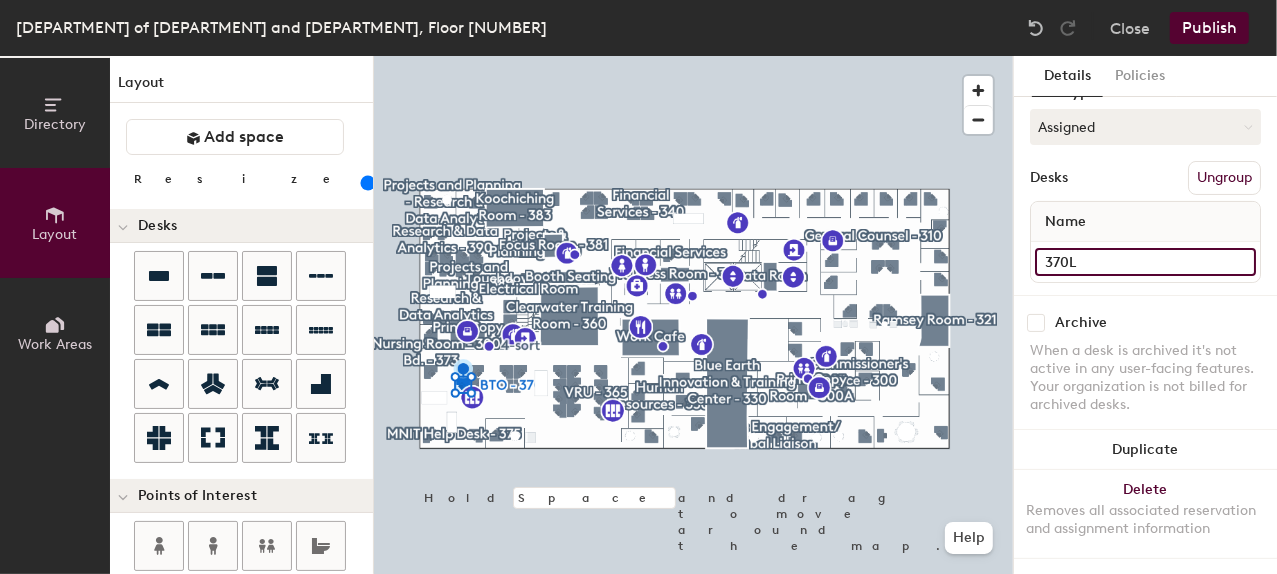 type on "370L" 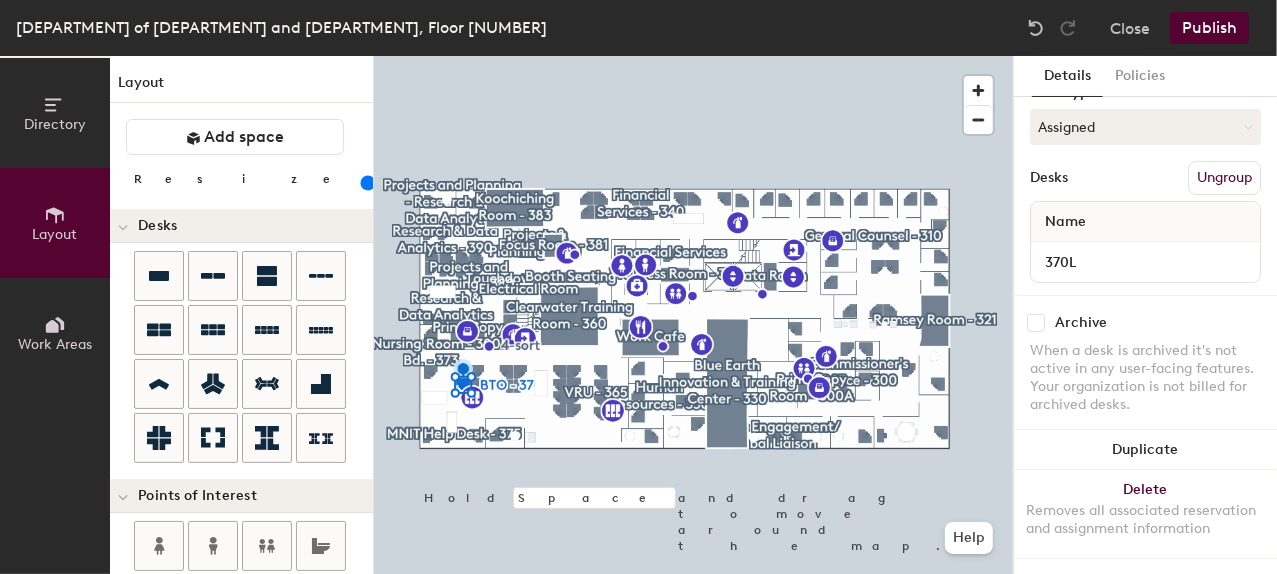 click on "Publish" 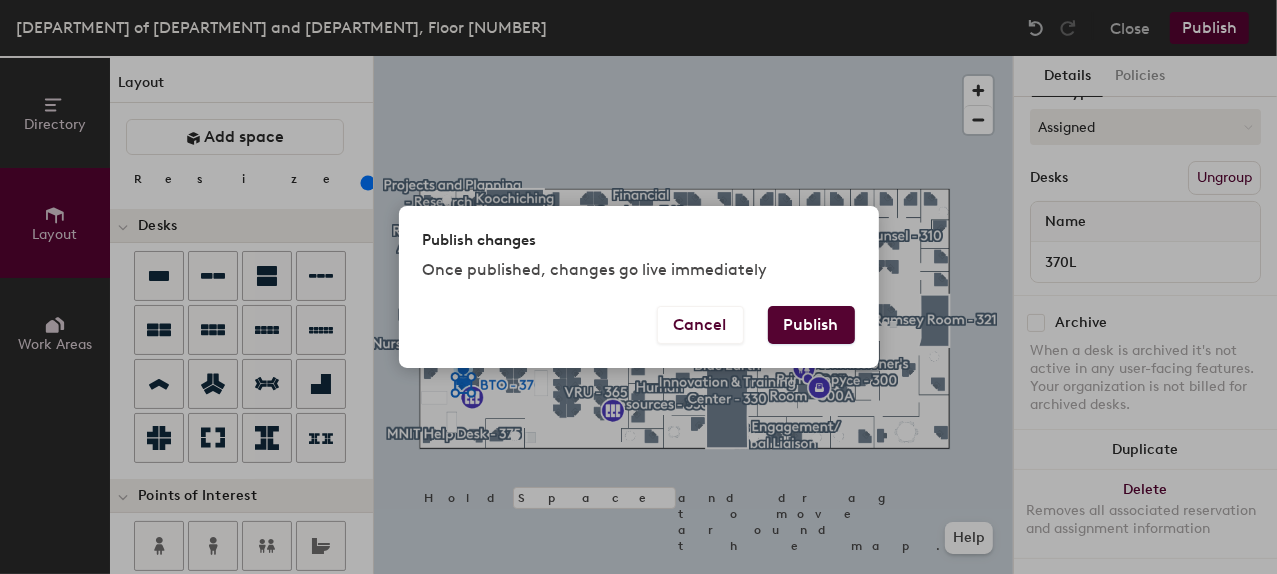 click on "Publish" at bounding box center [811, 325] 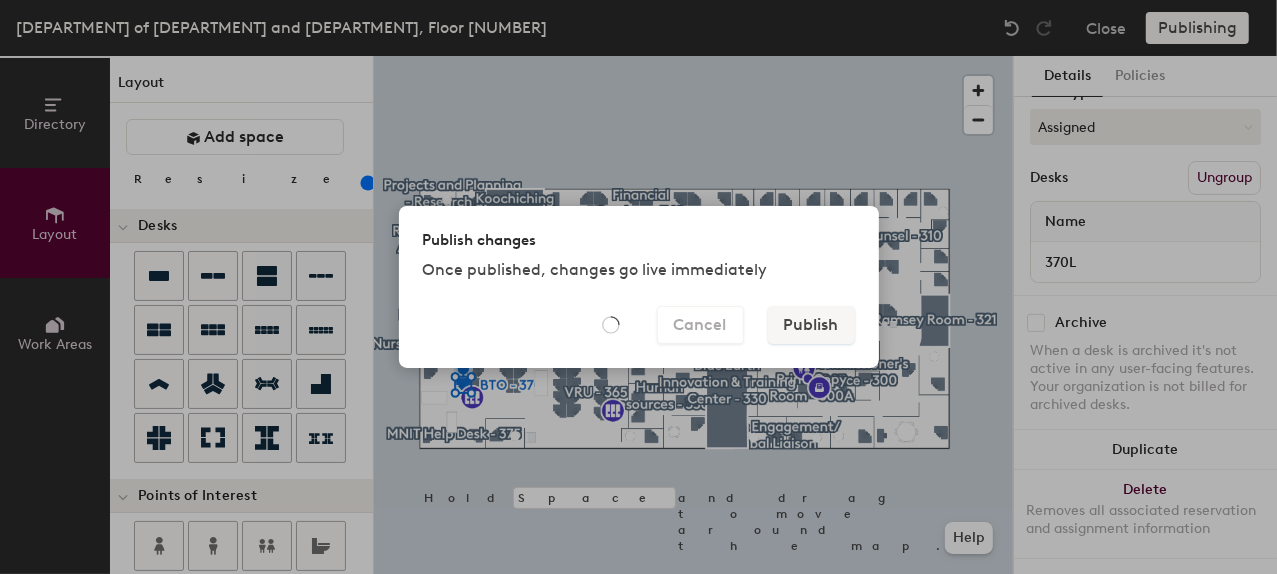 type on "20" 